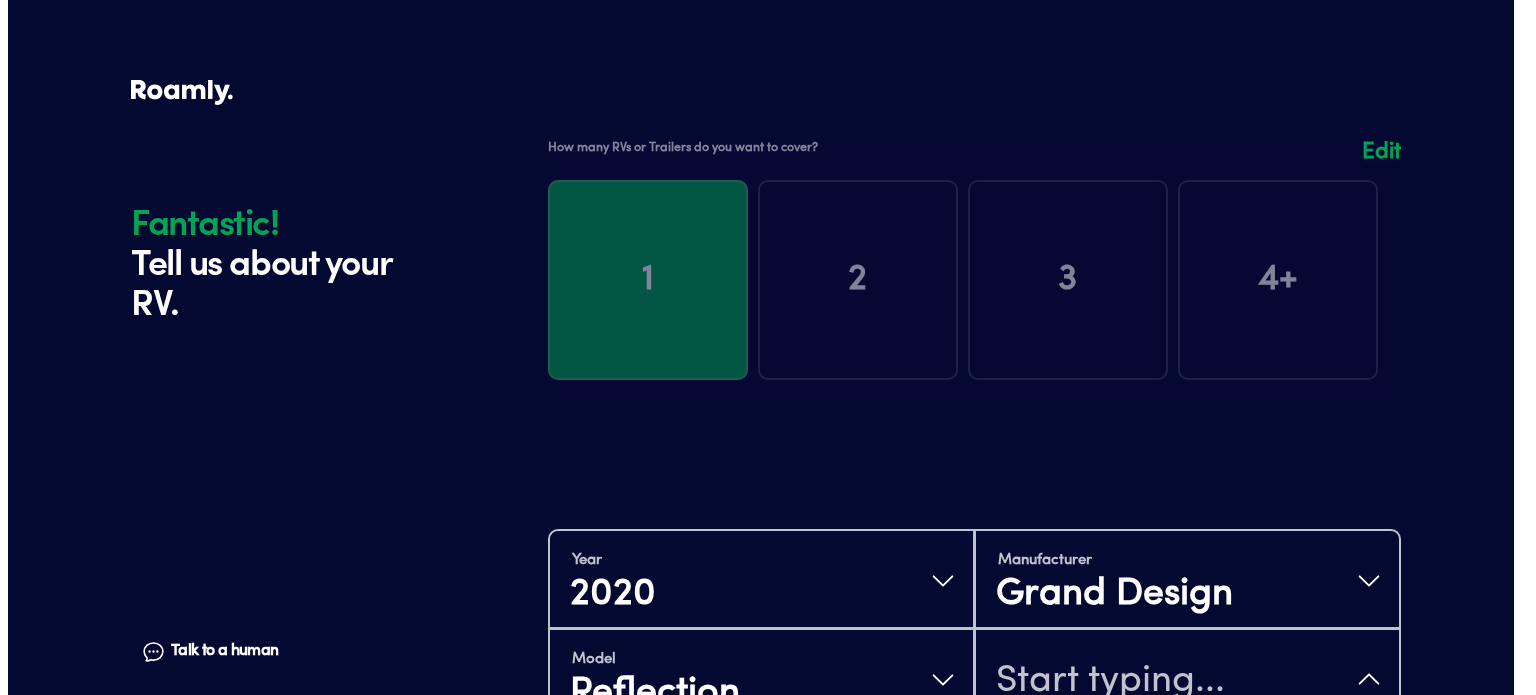 scroll, scrollTop: 390, scrollLeft: 0, axis: vertical 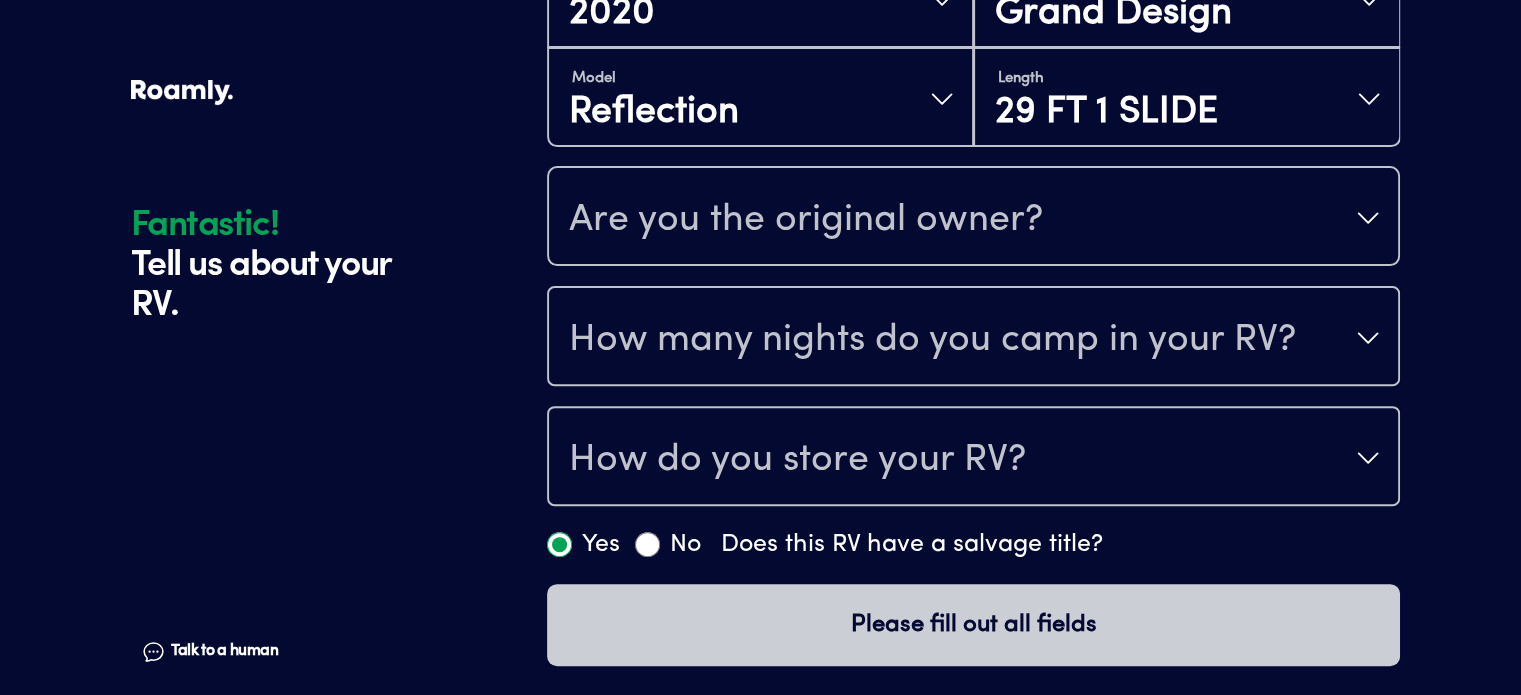 click on "Fantastic! Tell us about your RV. Talk to a human Chat 1 2 3 4+ Edit How many RVs or Trailers do you want to cover? Fantastic! Tell us about your RV. Talk to a human Chat Year [DATE] Manufacturer Grand Design Model Reflection Length 29 FT 1 SLIDE Are you the original owner? How many nights do you camp in your RV? How do you store your RV? Yes No Does this RV have a salvage title? Please fill out all fields" at bounding box center [761, 57] 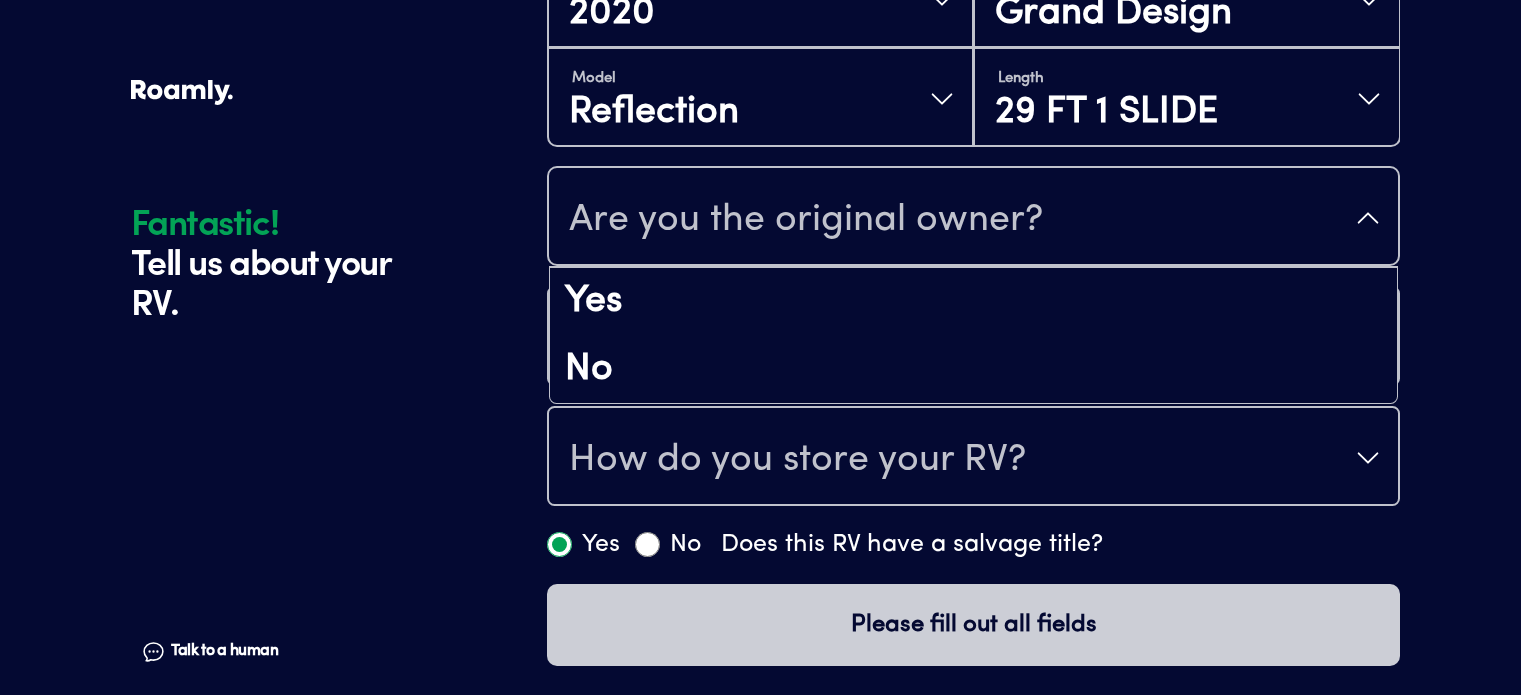 click on "Are you the original owner?" at bounding box center [806, 220] 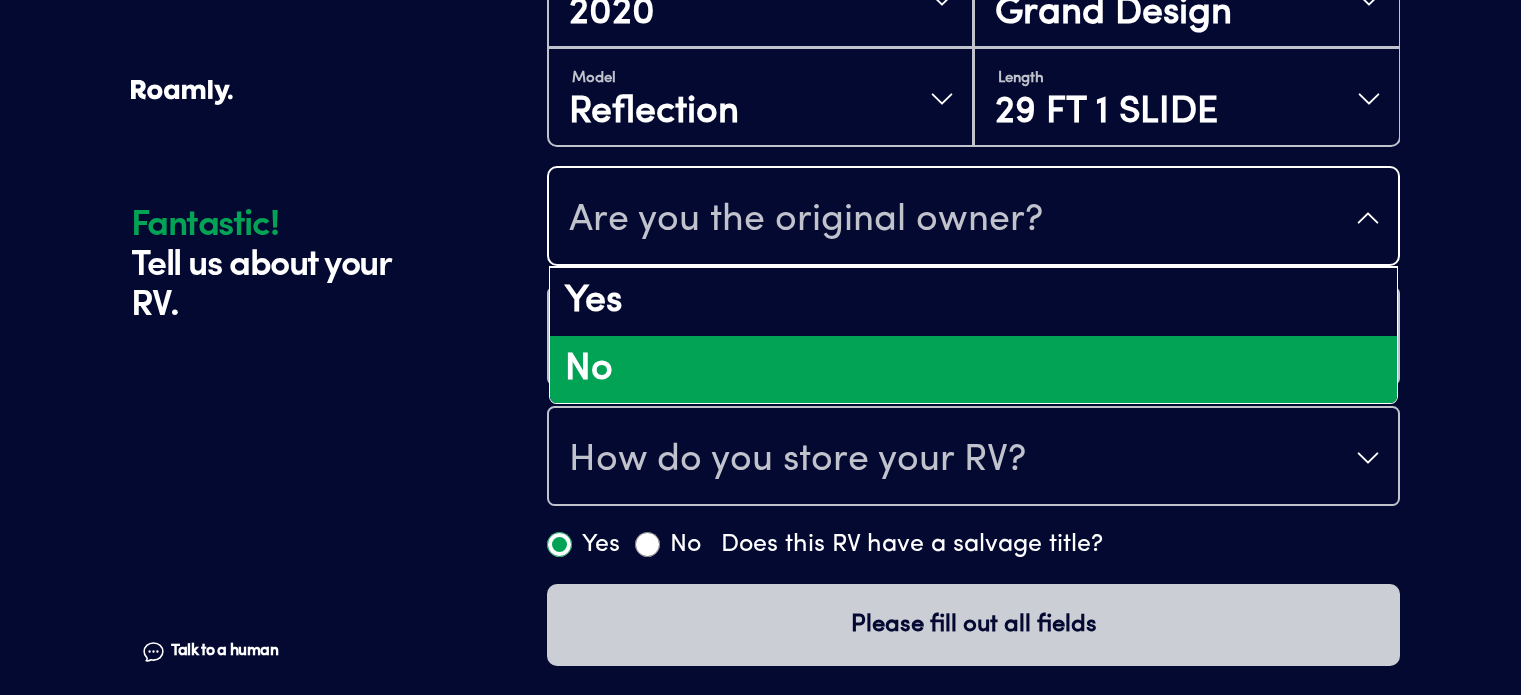 click on "No" at bounding box center (973, 370) 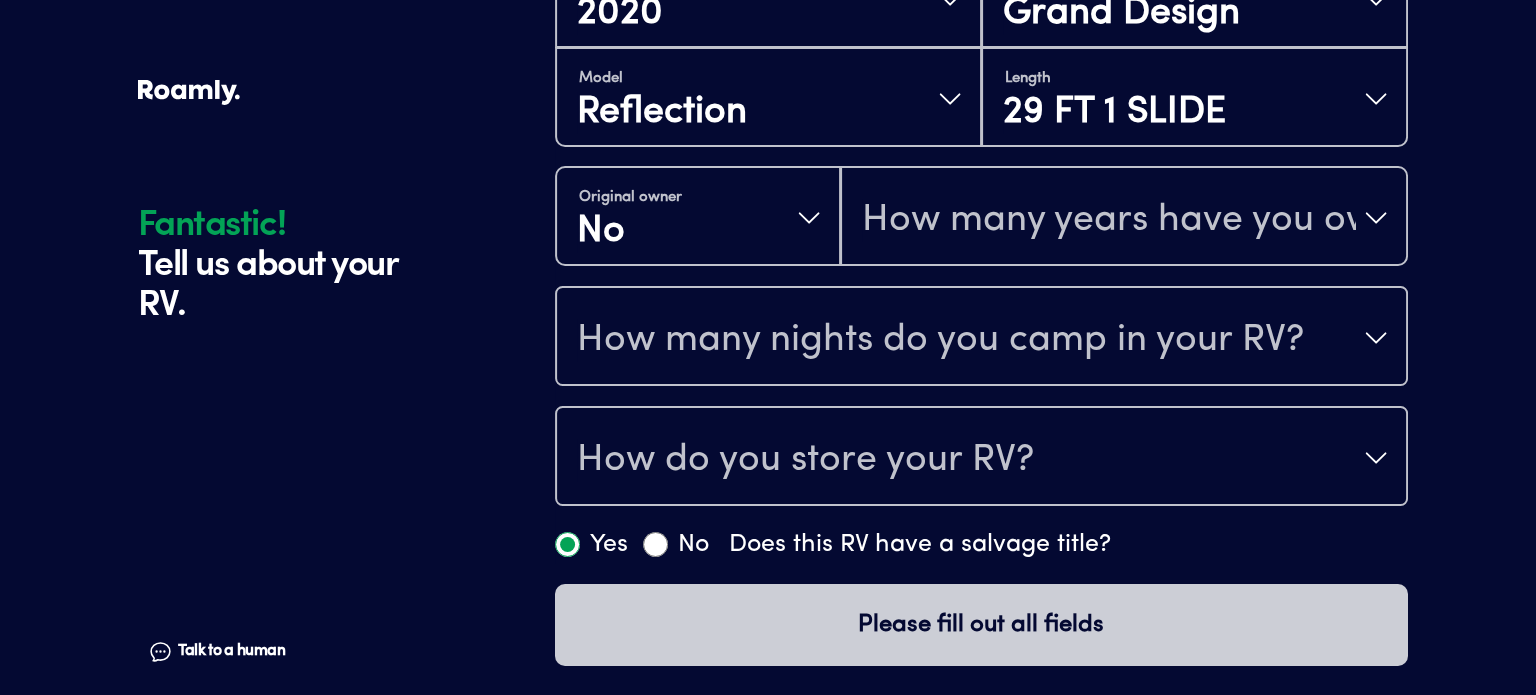 click on "How many nights do you camp in your RV?" at bounding box center [981, 338] 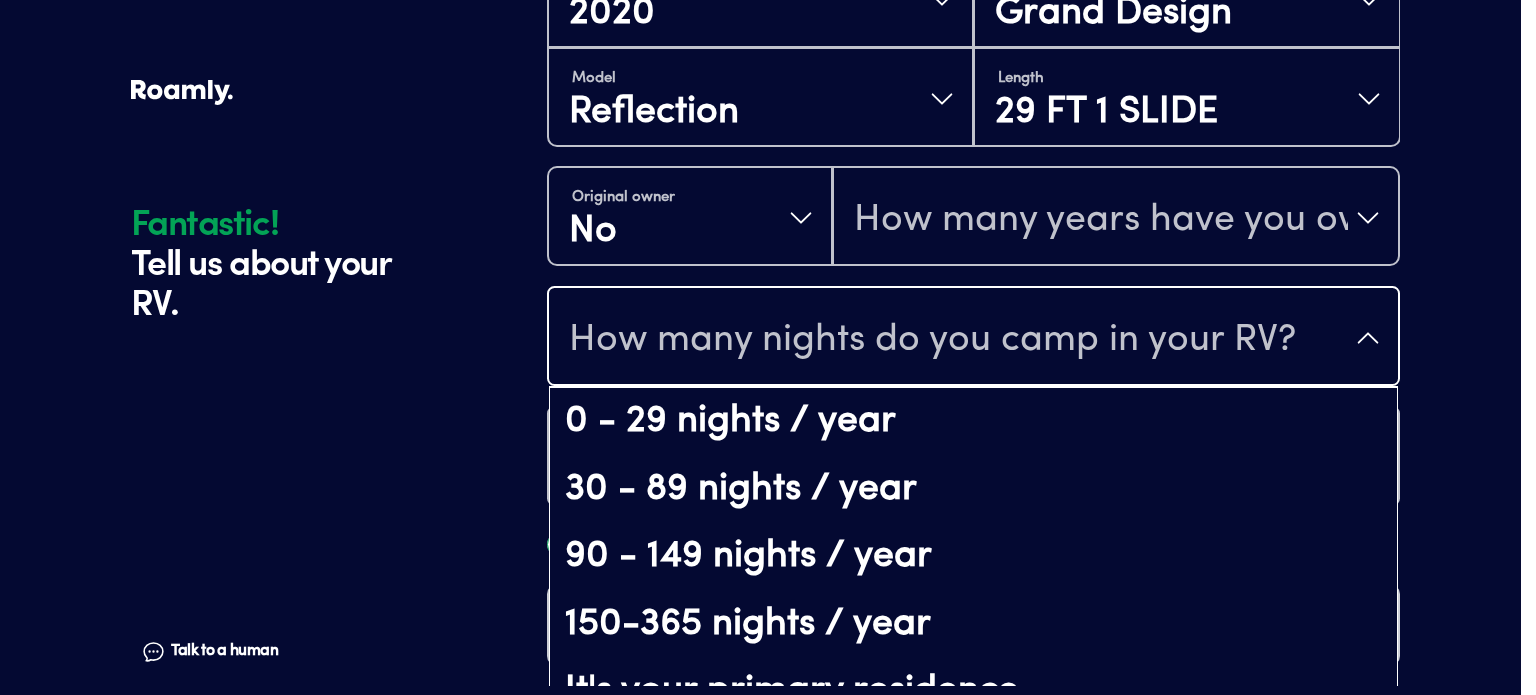 click on "Year [DATE] Manufacturer Grand Design Model Reflection Length 29 FT 1 SLIDE Original owner No How many years have you owned it? How many nights do you camp in your RV? 0 - 29 nights / year 30 - 89 nights / year 90 - 149 nights / year 150-365 nights / year It's your primary residence How do you store your RV? Yes No Does this RV have a salvage title?" at bounding box center [973, 256] 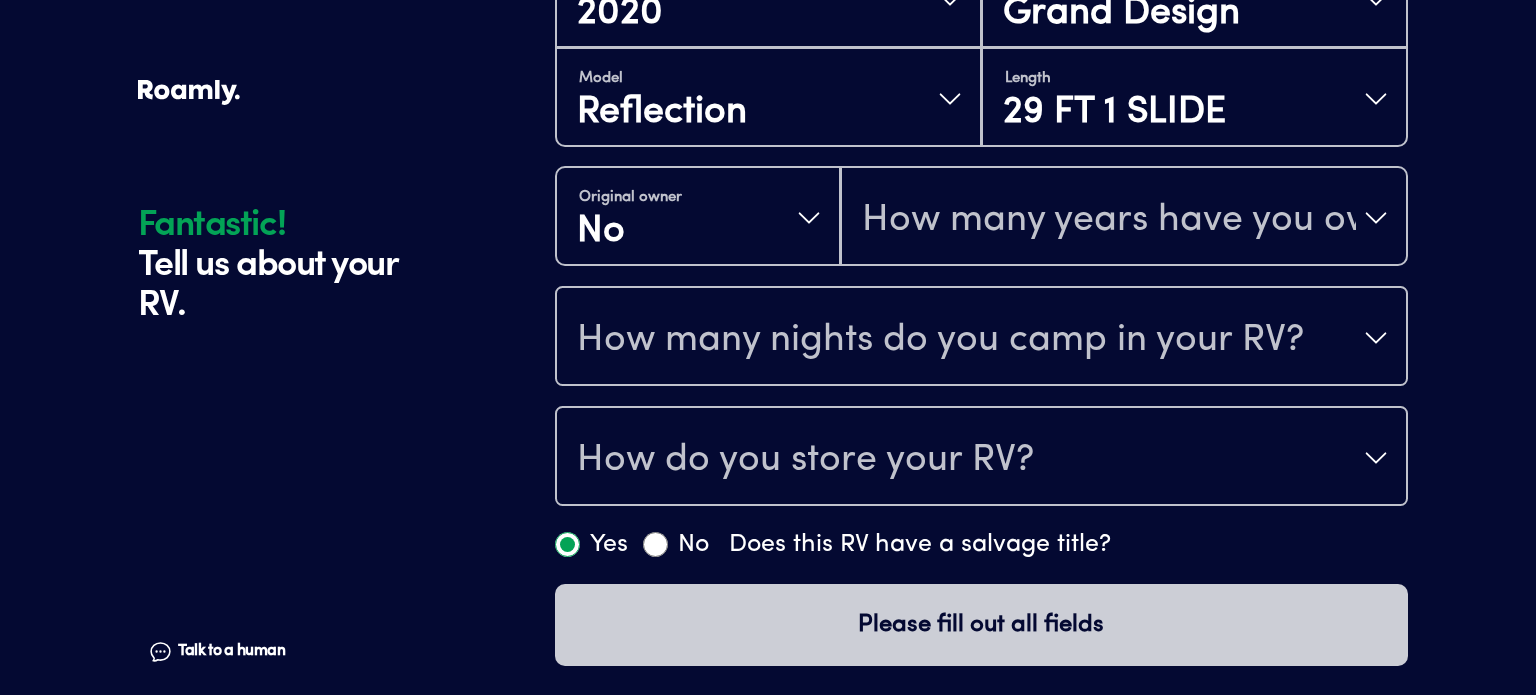 click on "How many years have you owned it?" at bounding box center [1124, 218] 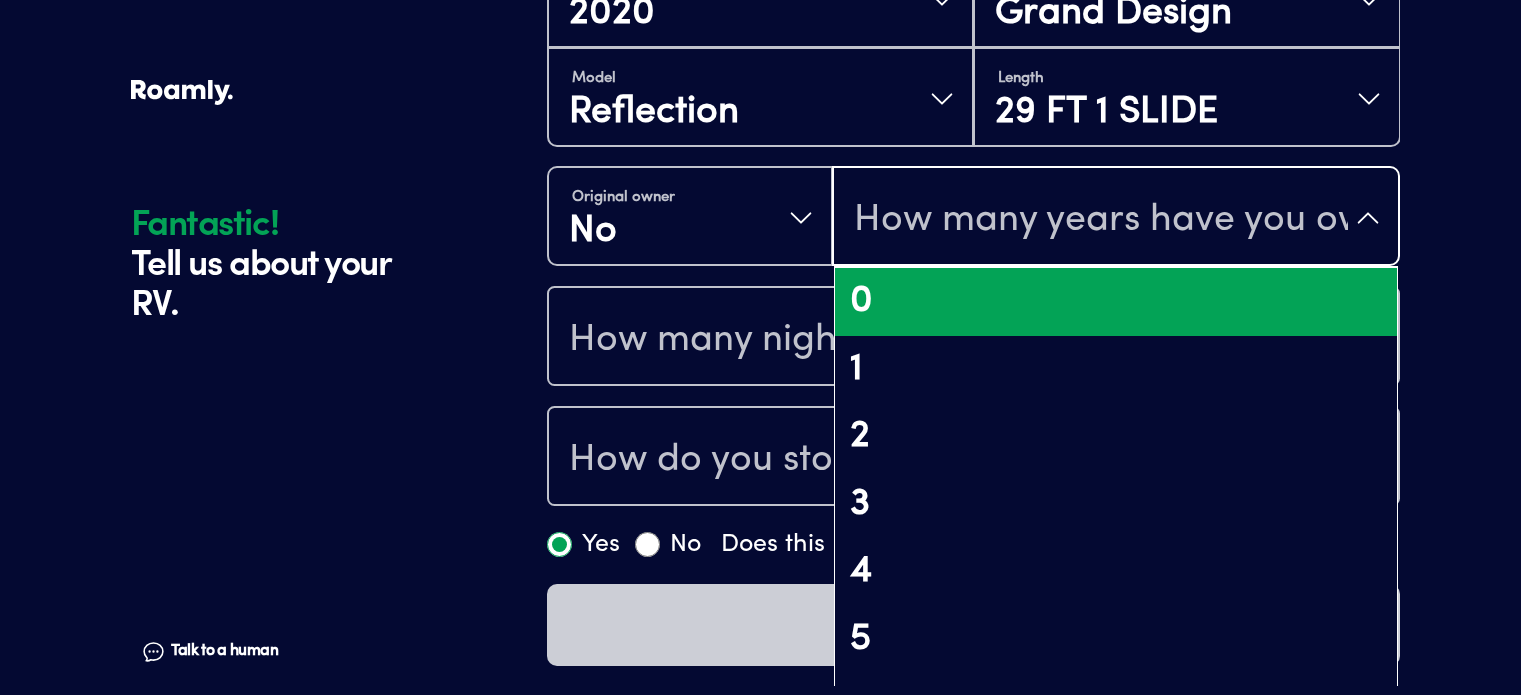 drag, startPoint x: 959, startPoint y: 311, endPoint x: 943, endPoint y: 320, distance: 18.35756 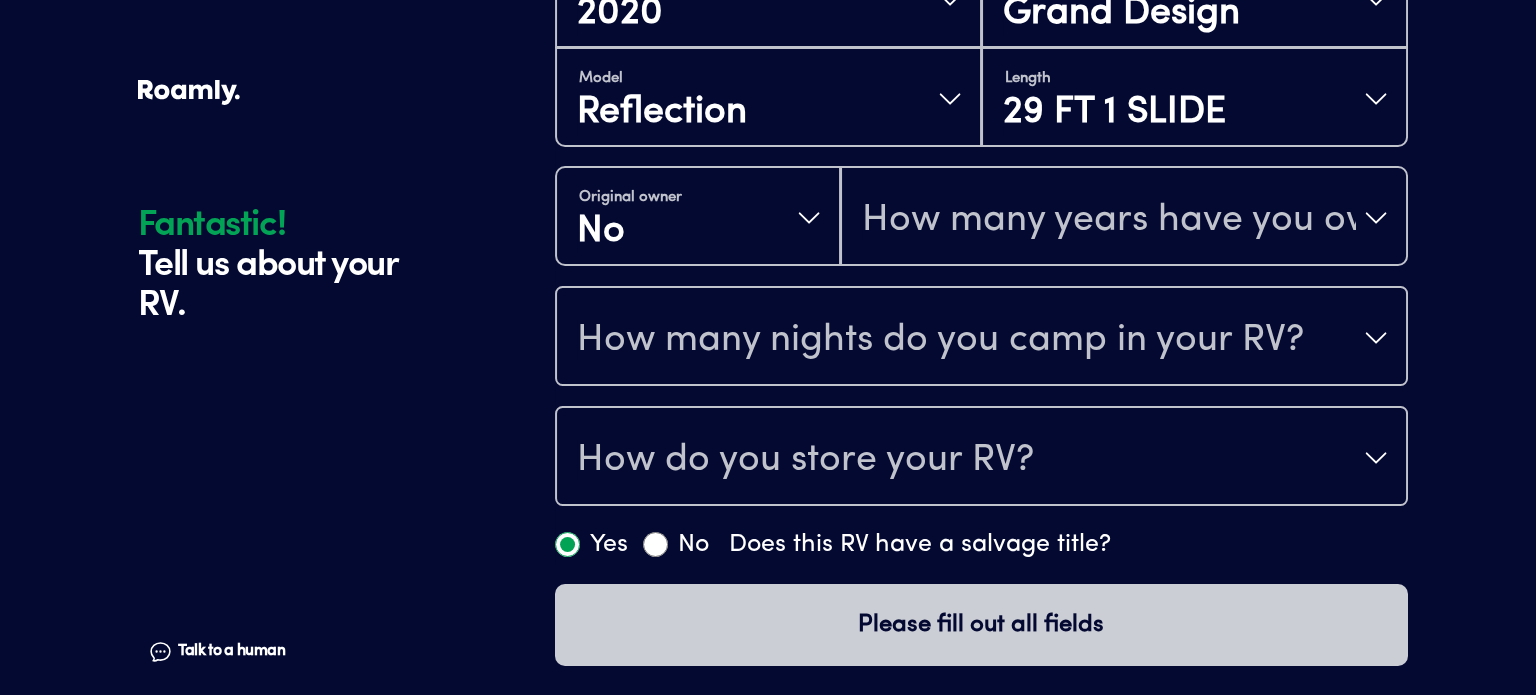 click on "How many nights do you camp in your RV?" at bounding box center [940, 340] 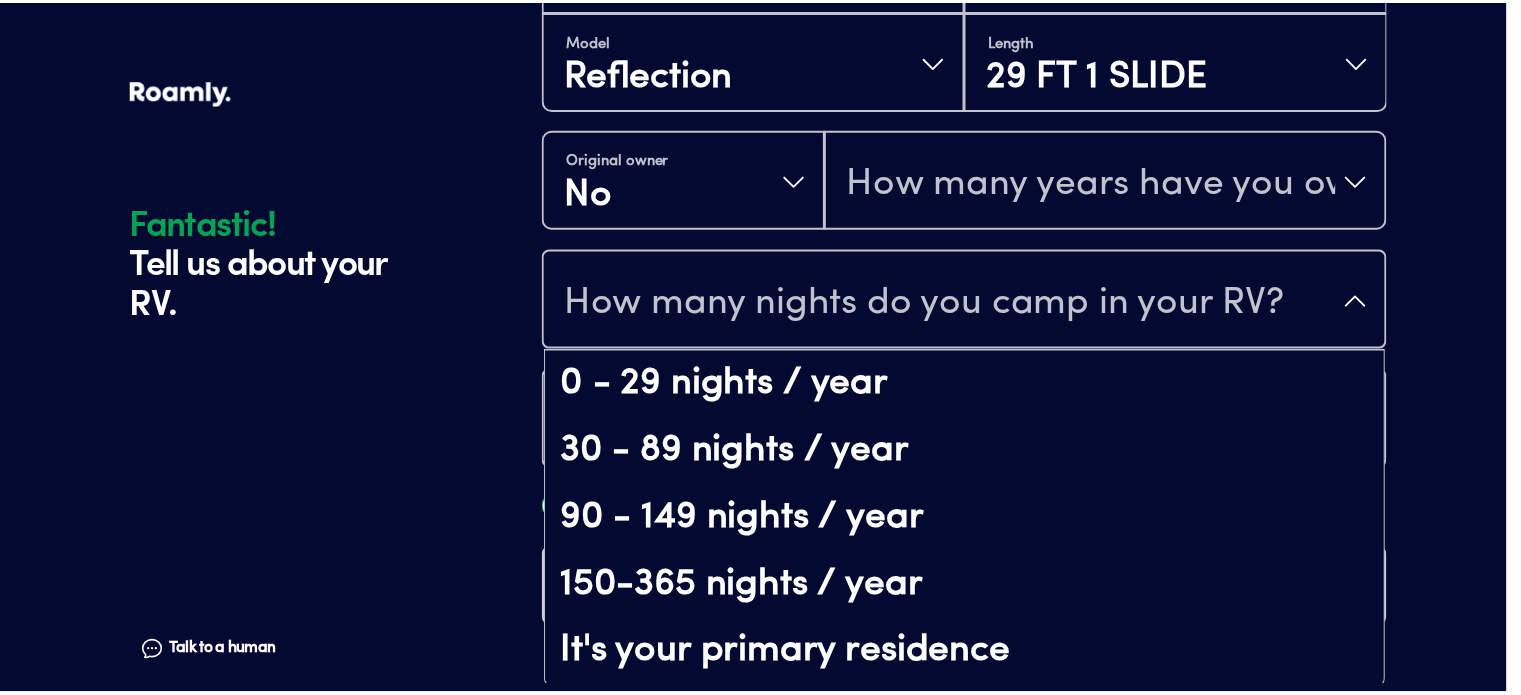 scroll, scrollTop: 40, scrollLeft: 0, axis: vertical 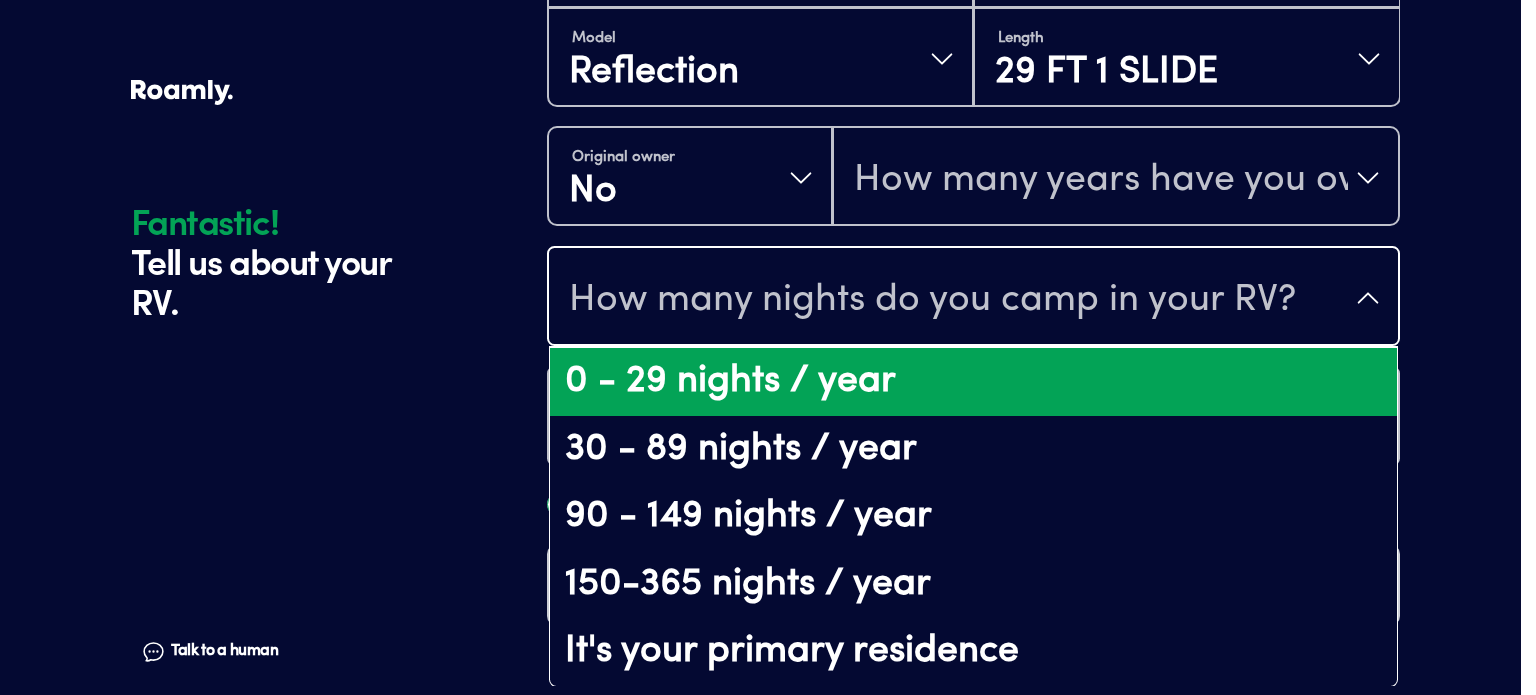 click on "0 - 29 nights / year" at bounding box center [973, 382] 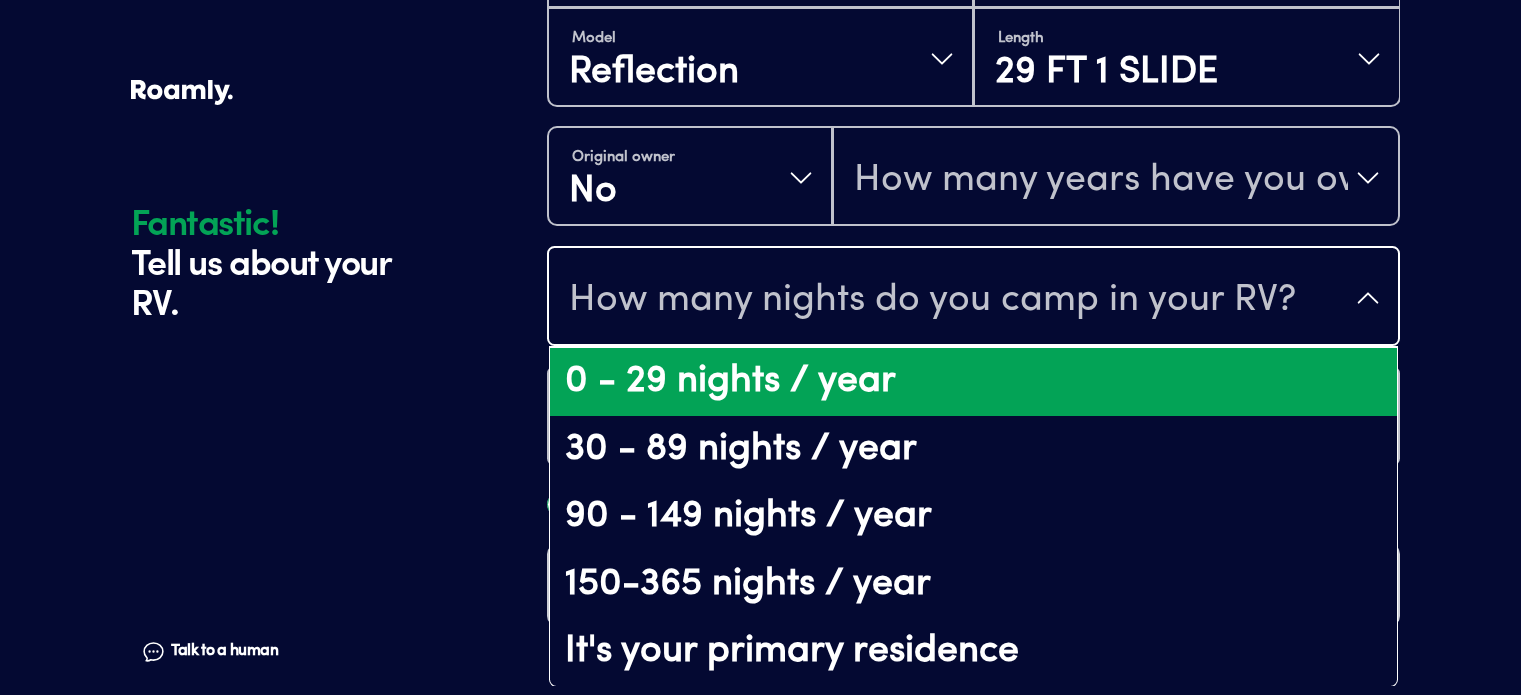 scroll, scrollTop: 0, scrollLeft: 0, axis: both 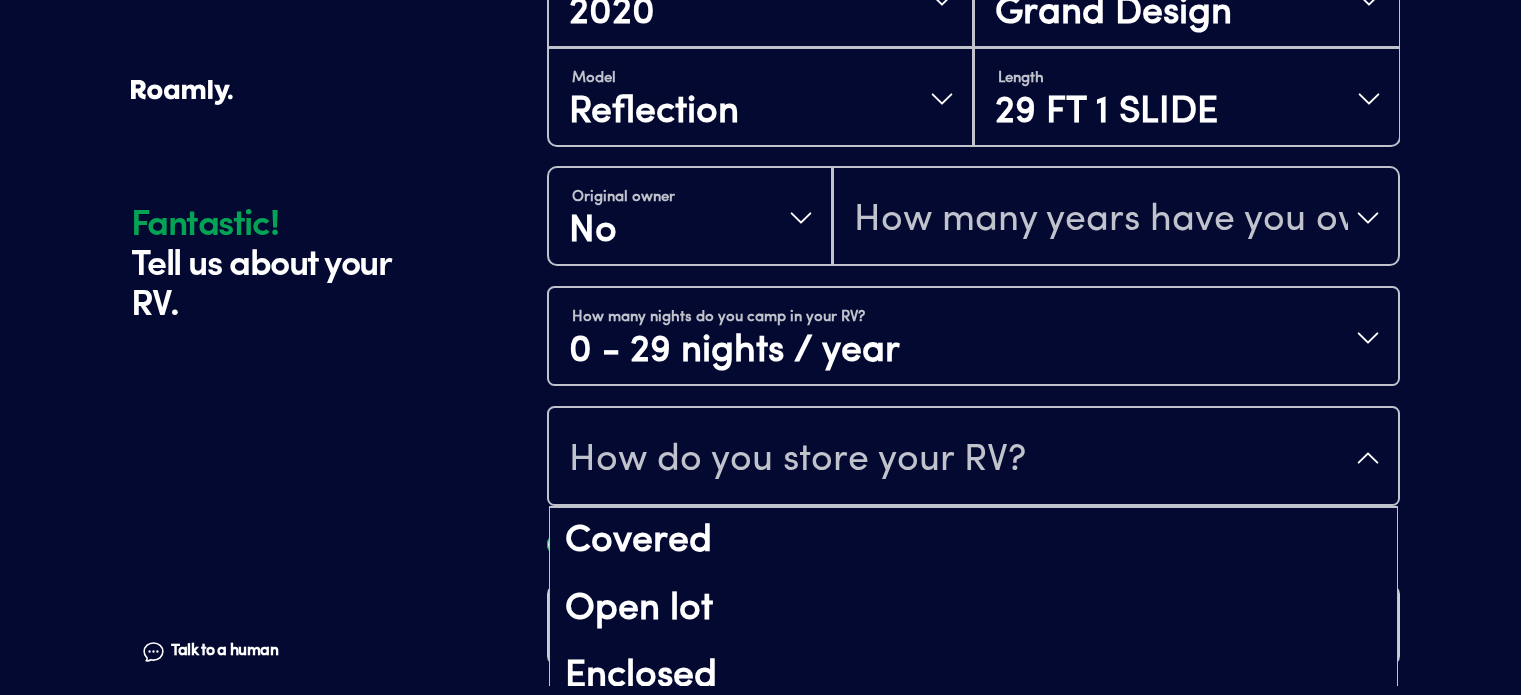 click on "How do you store your RV?" at bounding box center (797, 460) 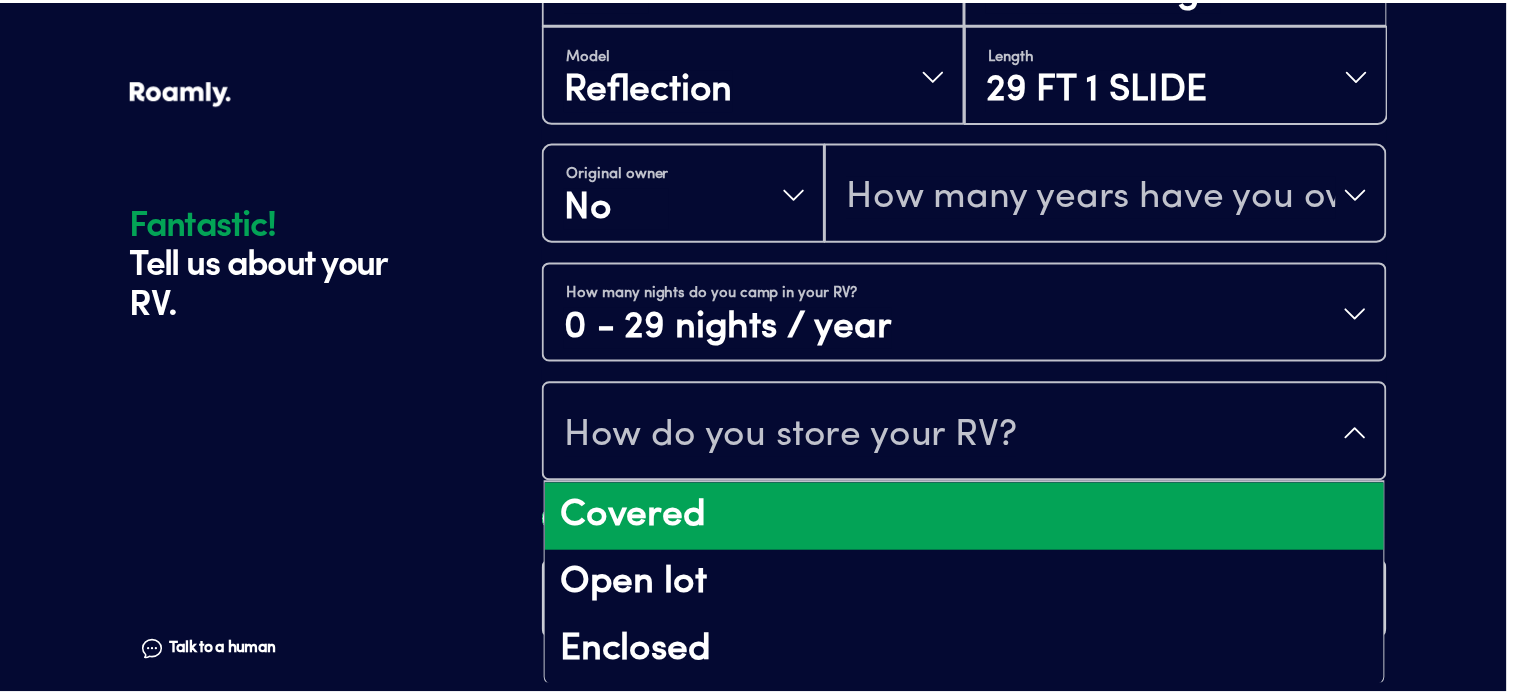 scroll, scrollTop: 24, scrollLeft: 0, axis: vertical 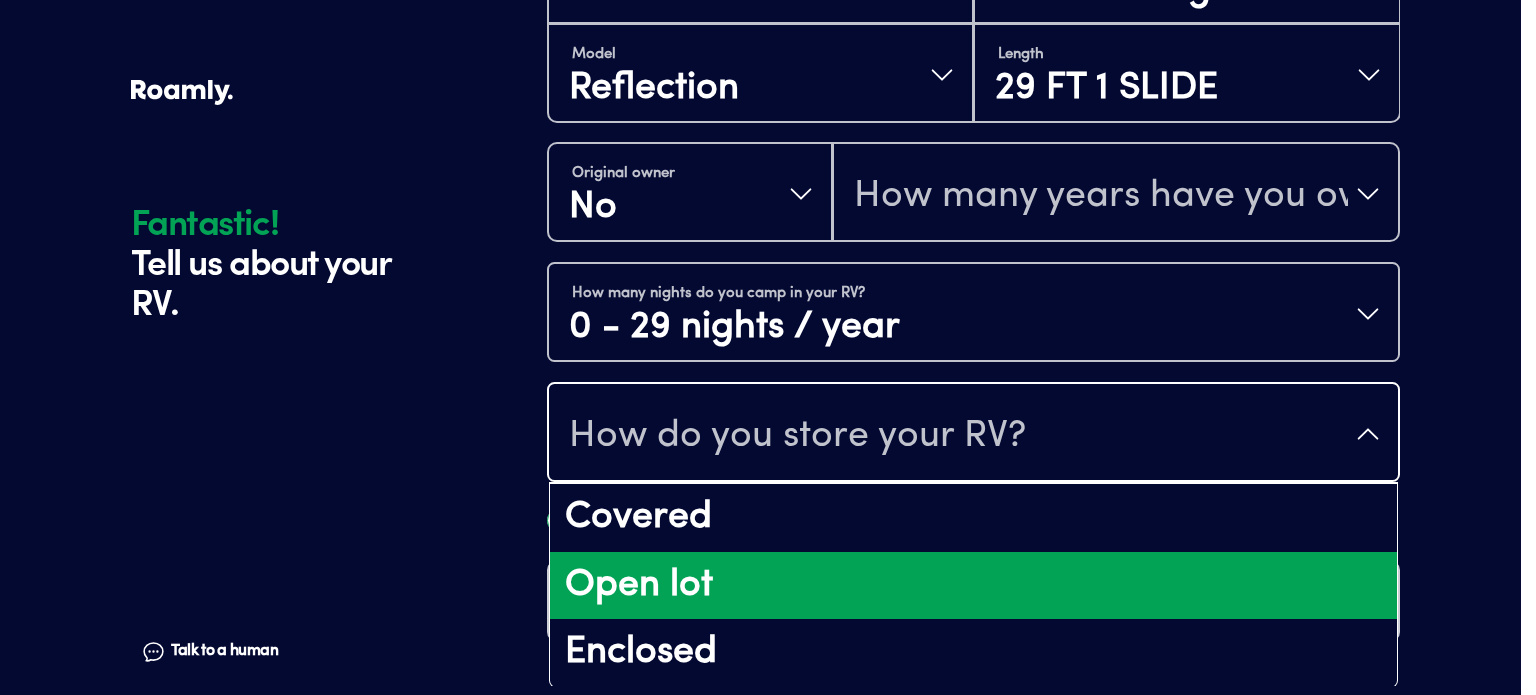 click on "Open lot" at bounding box center [973, 586] 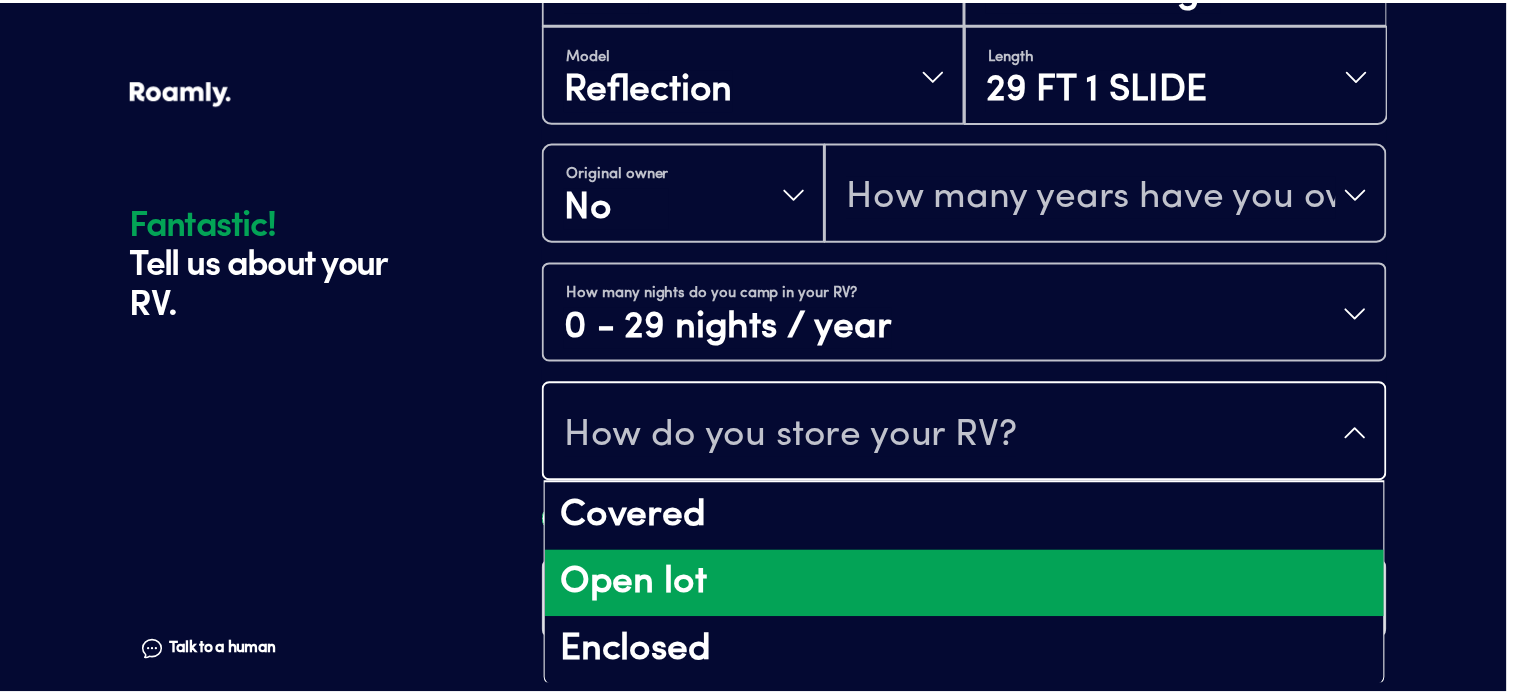 scroll, scrollTop: 0, scrollLeft: 0, axis: both 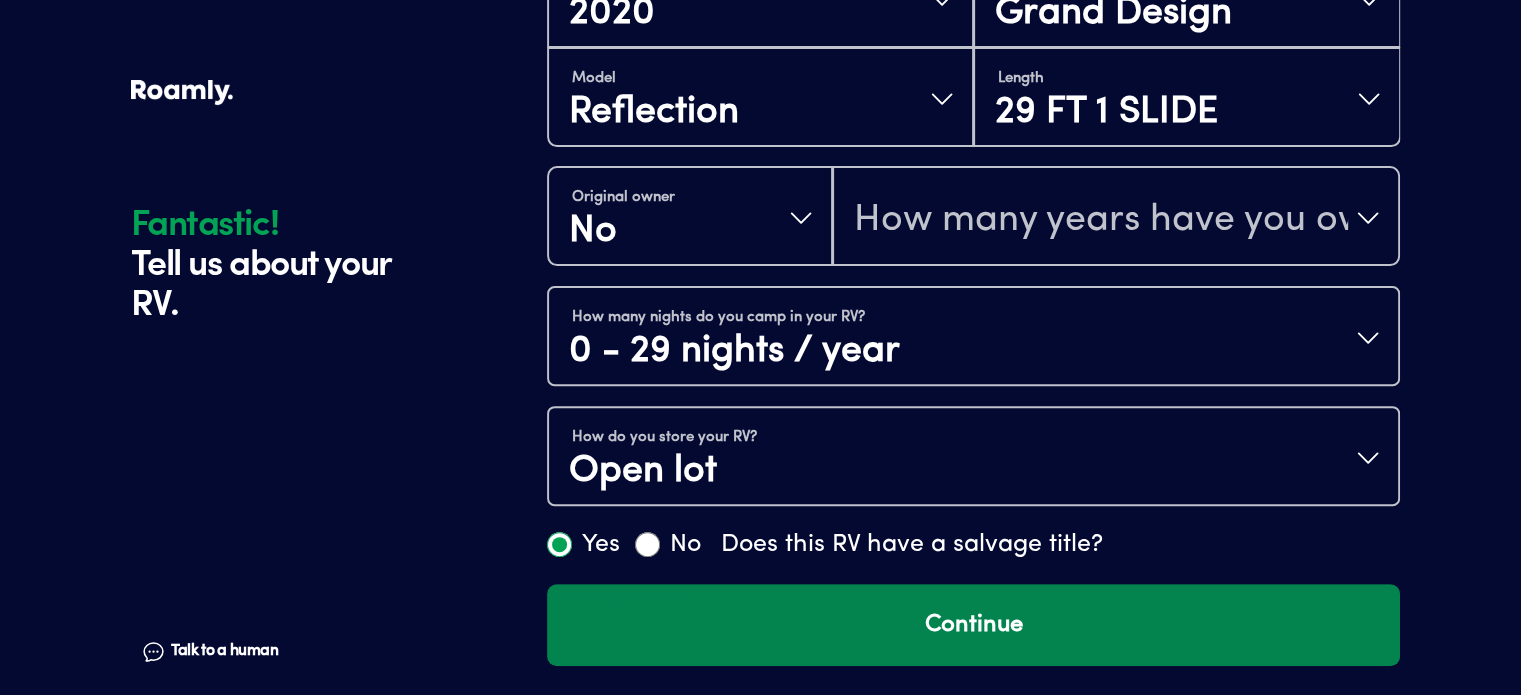 click on "Continue" at bounding box center [973, 625] 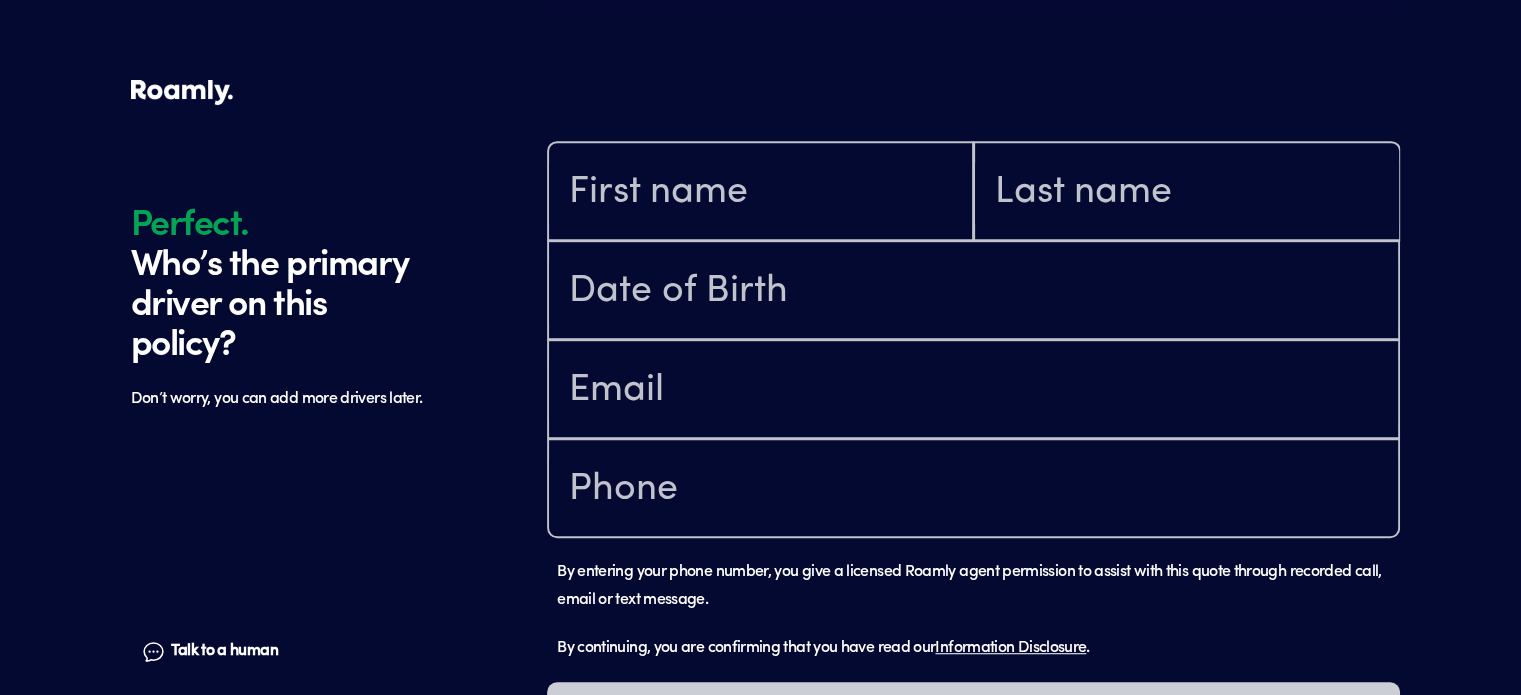 scroll, scrollTop: 1184, scrollLeft: 0, axis: vertical 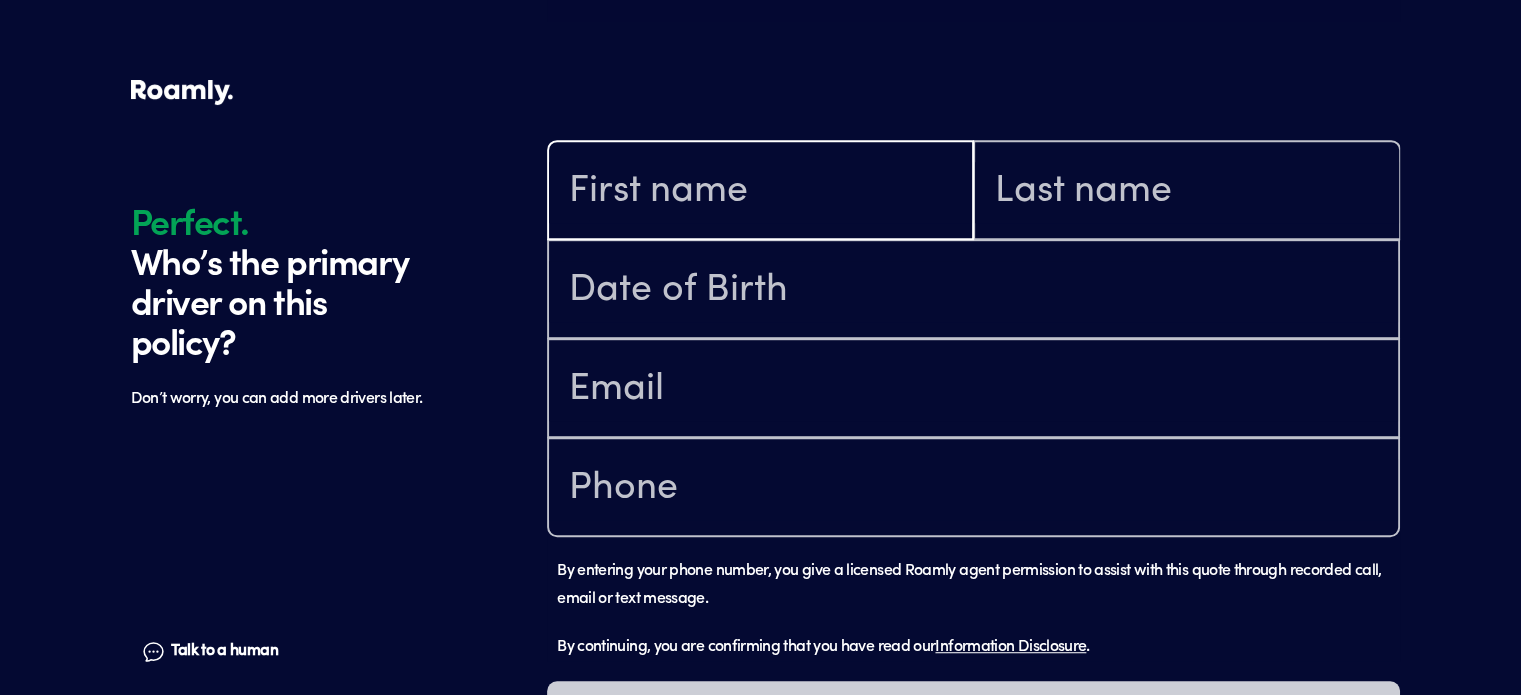 click at bounding box center [760, 192] 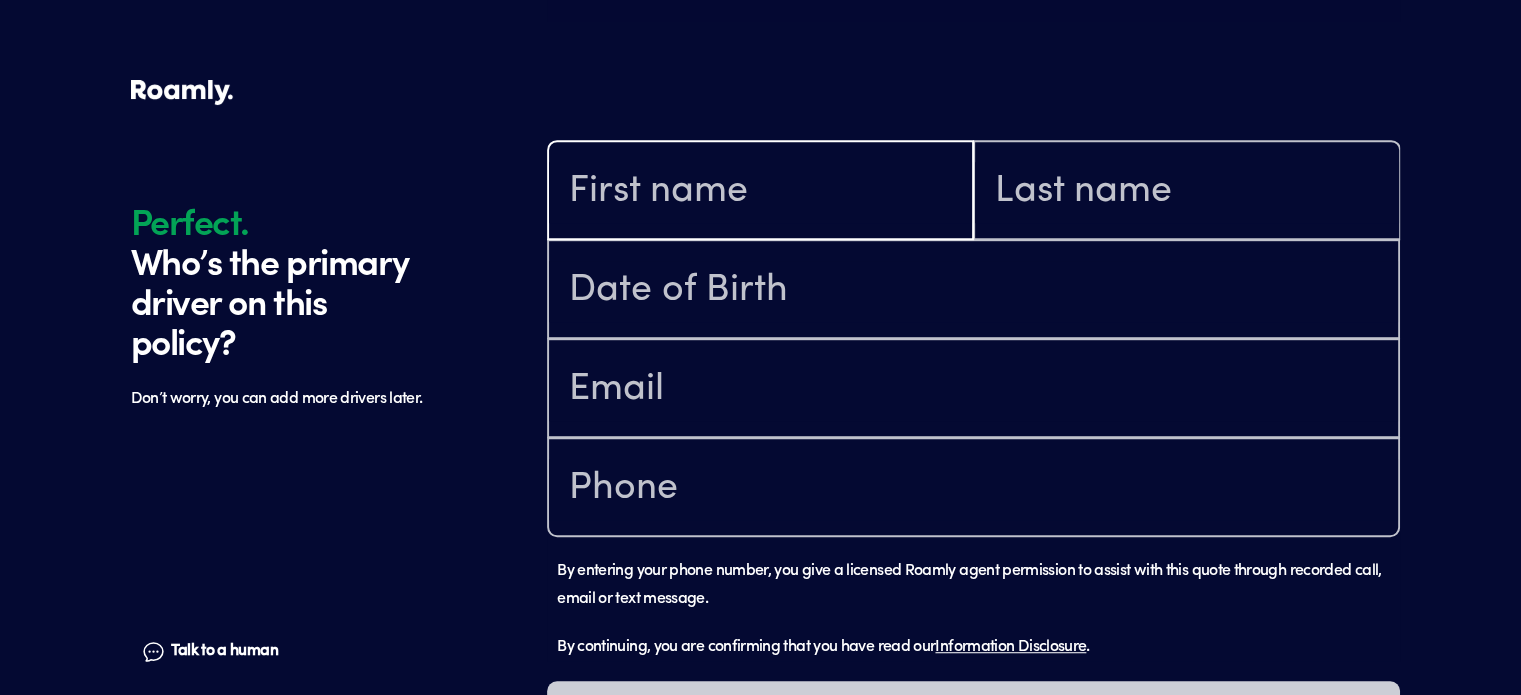 click at bounding box center (760, 192) 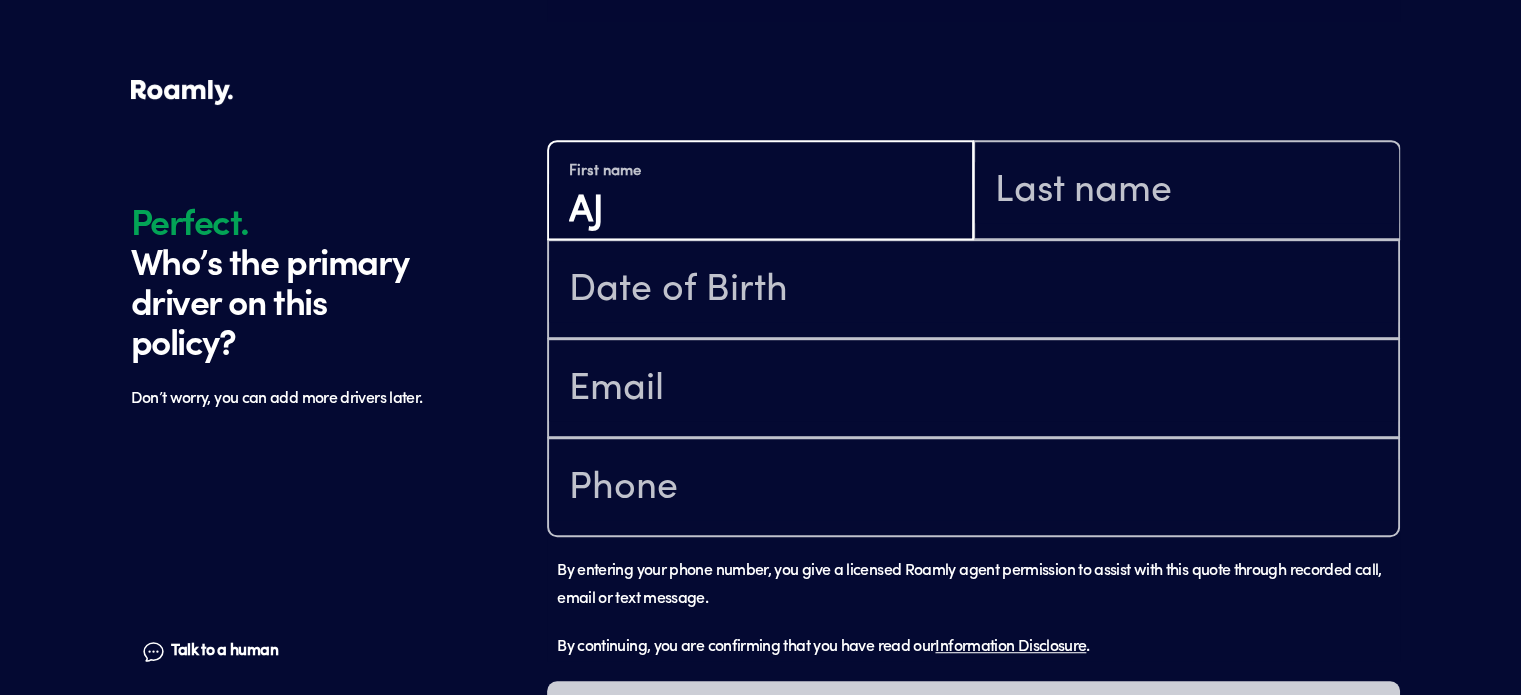 type on "A" 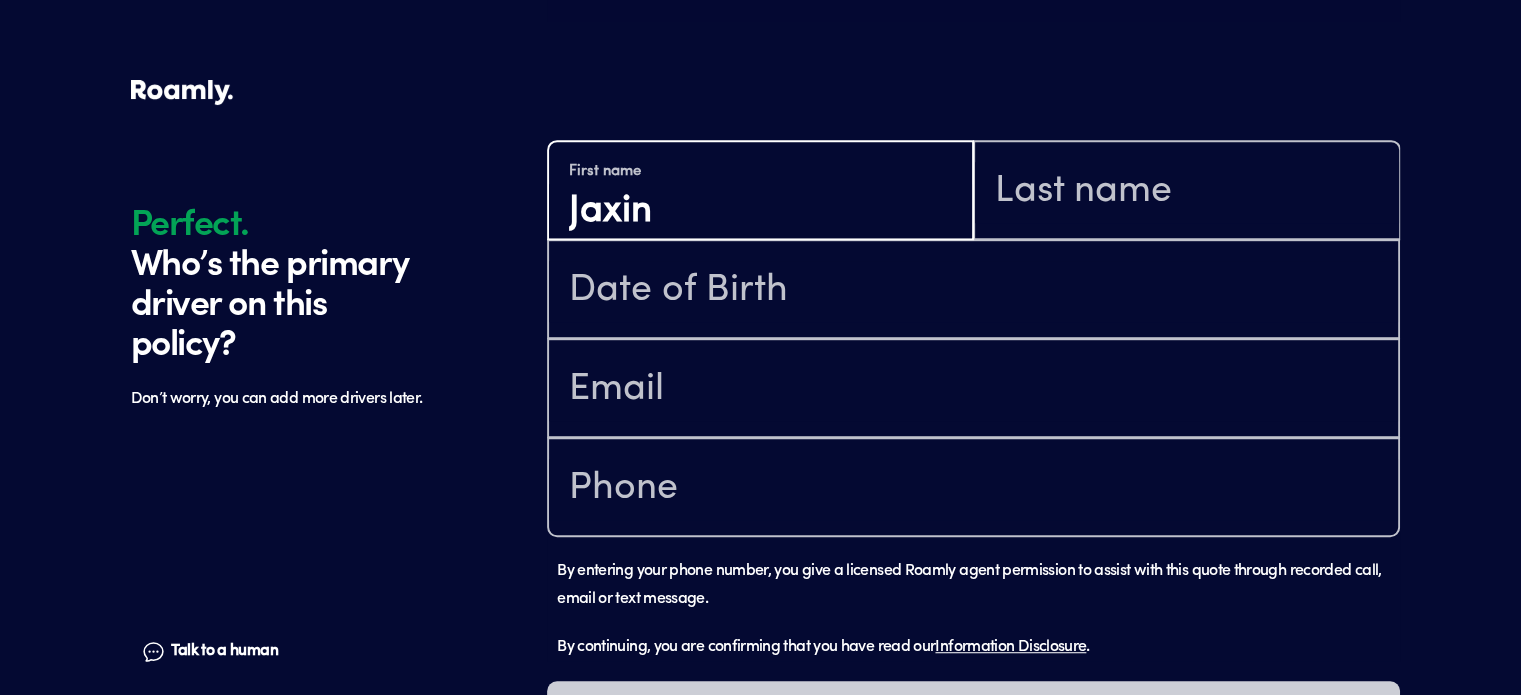 type on "Jaxin" 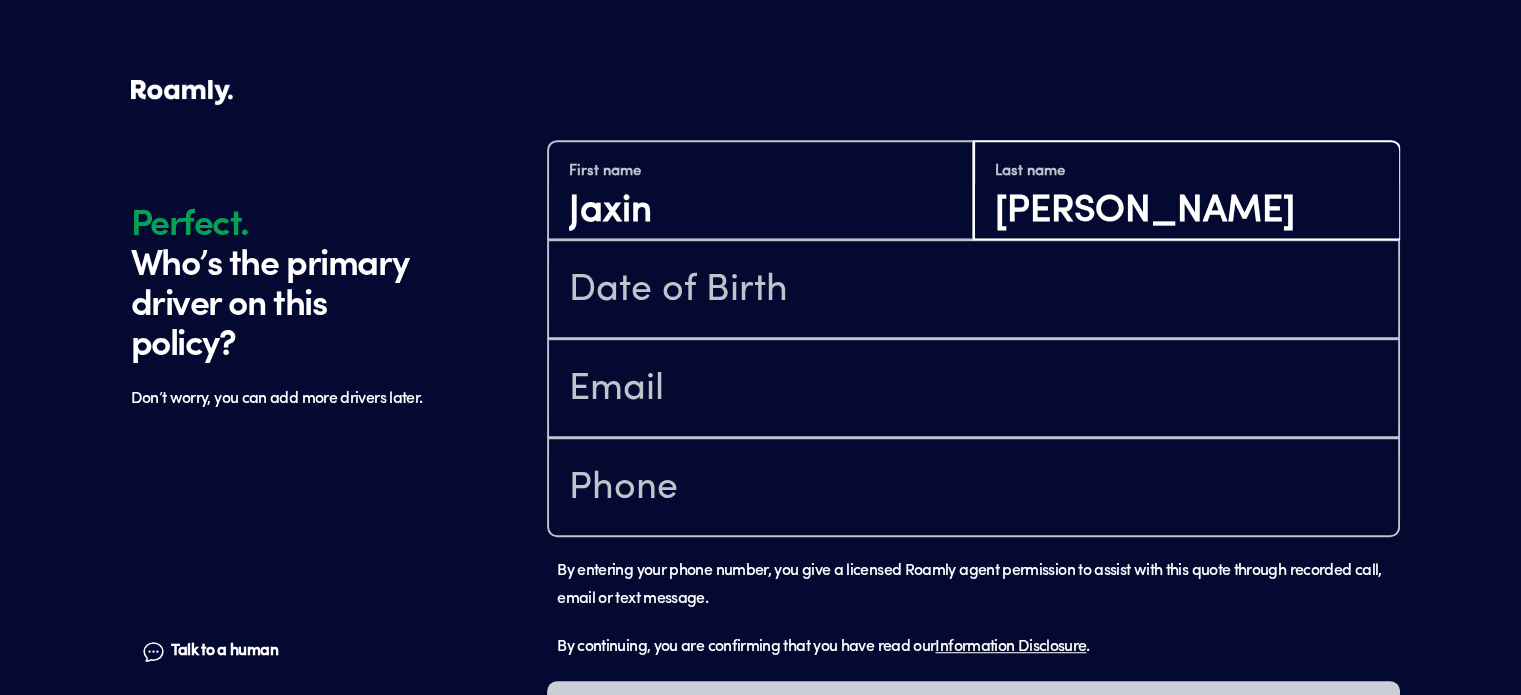 type on "[PERSON_NAME]" 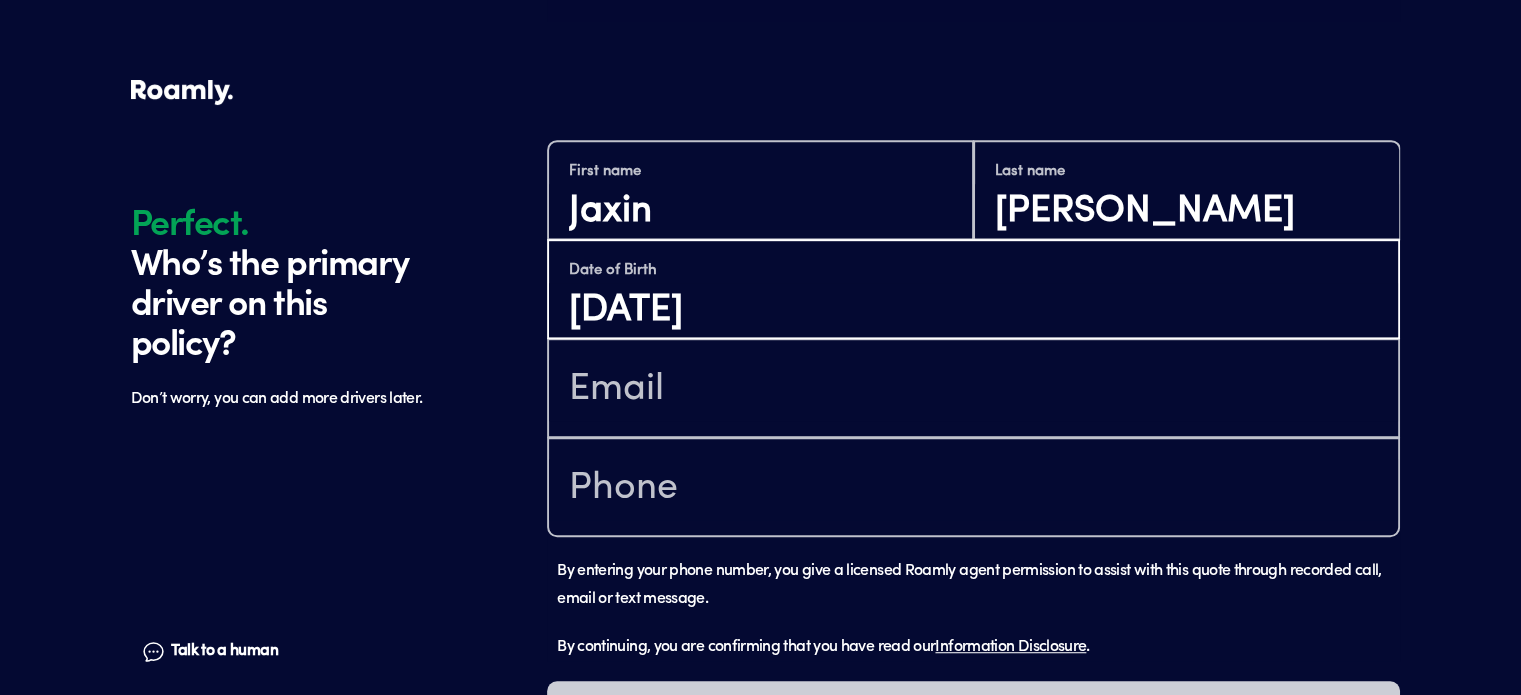 type on "[DATE]" 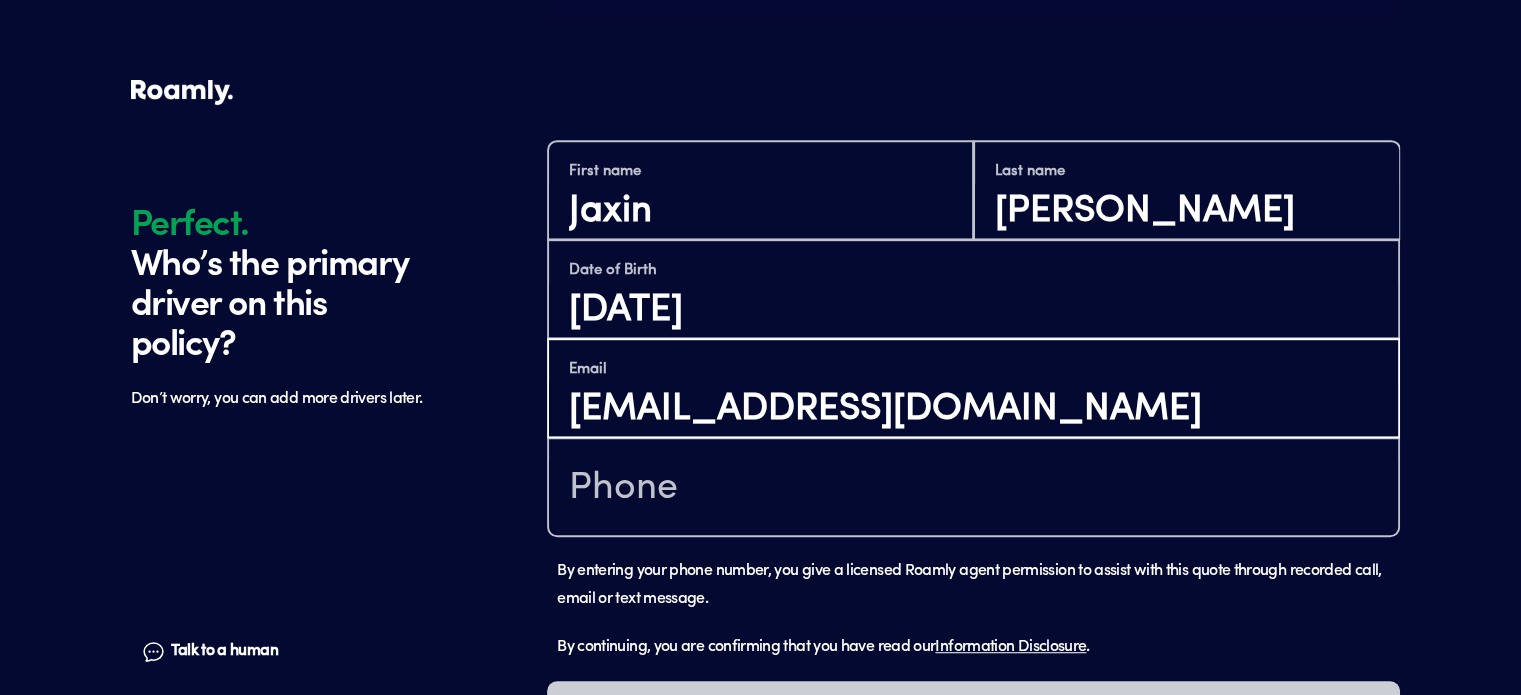 type on "[EMAIL_ADDRESS][DOMAIN_NAME]" 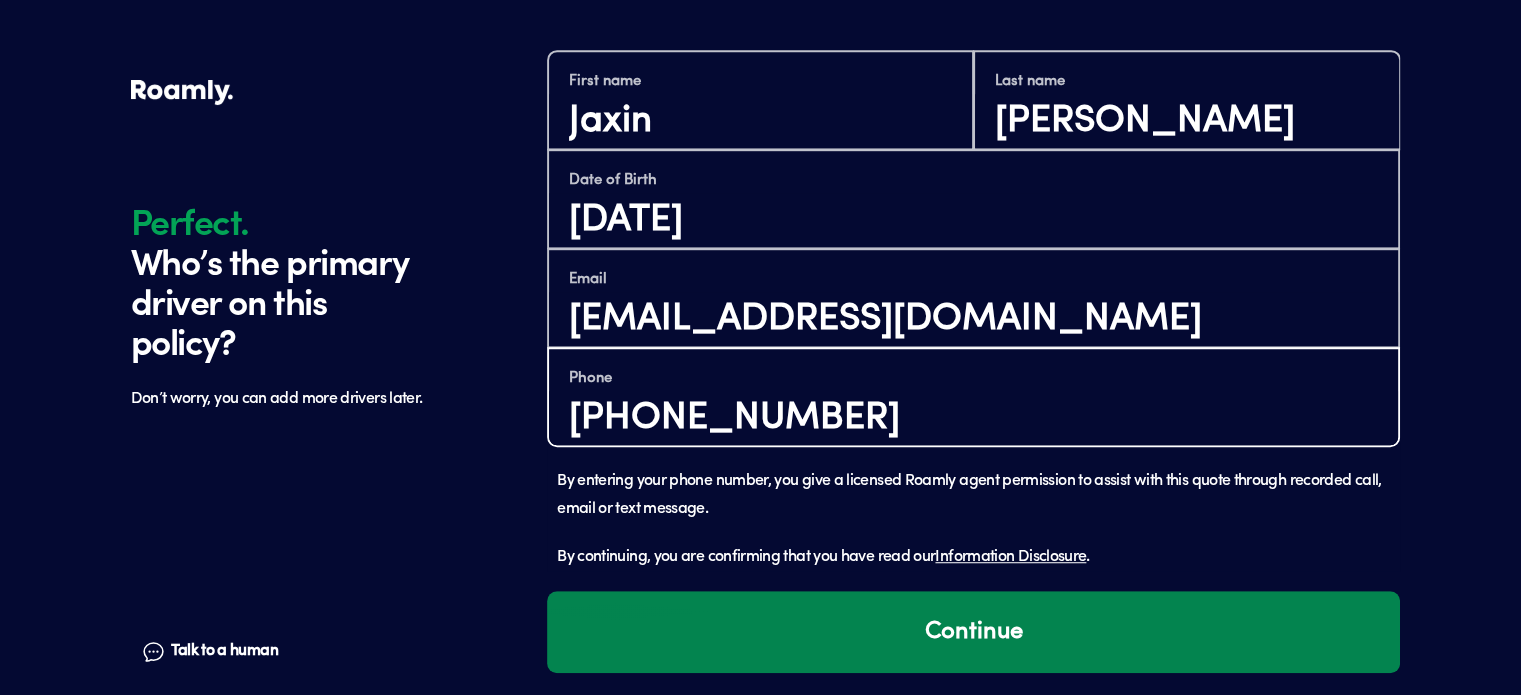 scroll, scrollTop: 1281, scrollLeft: 0, axis: vertical 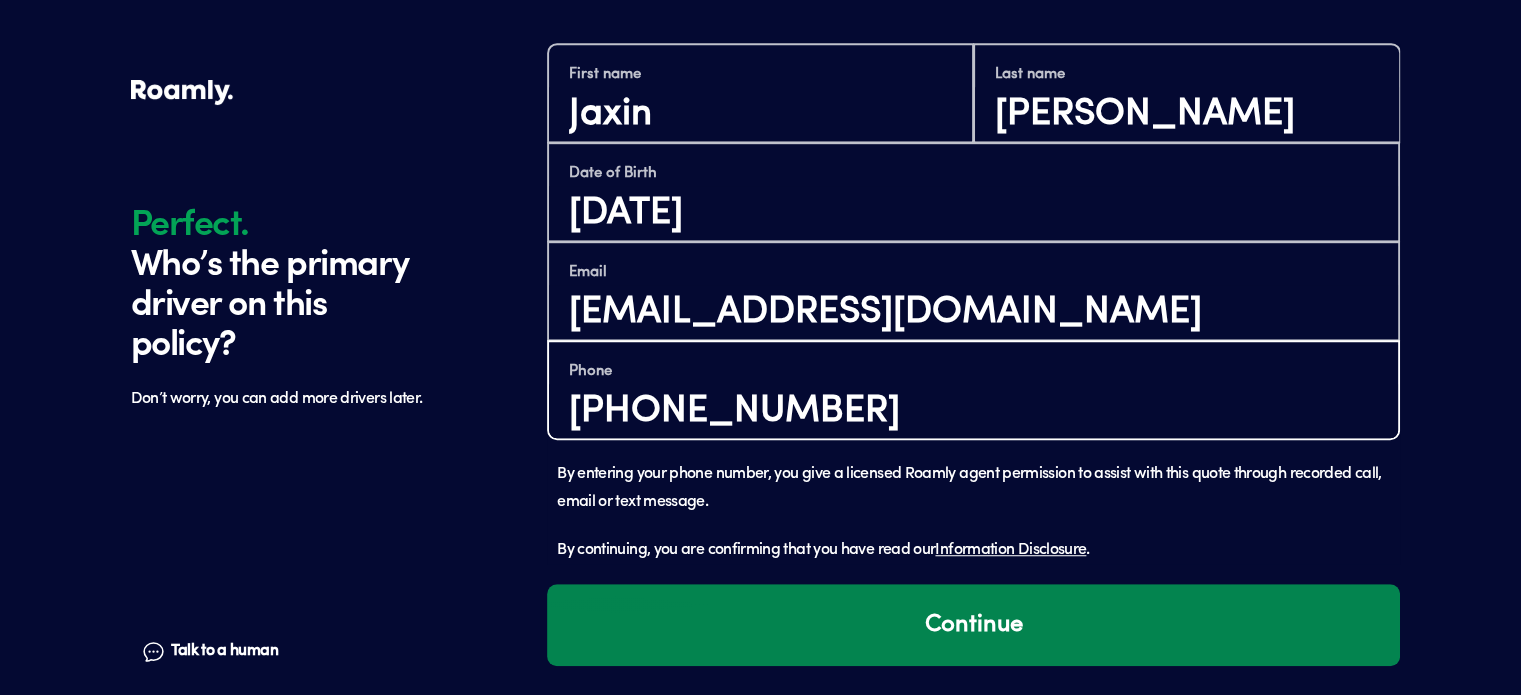 type on "[PHONE_NUMBER]" 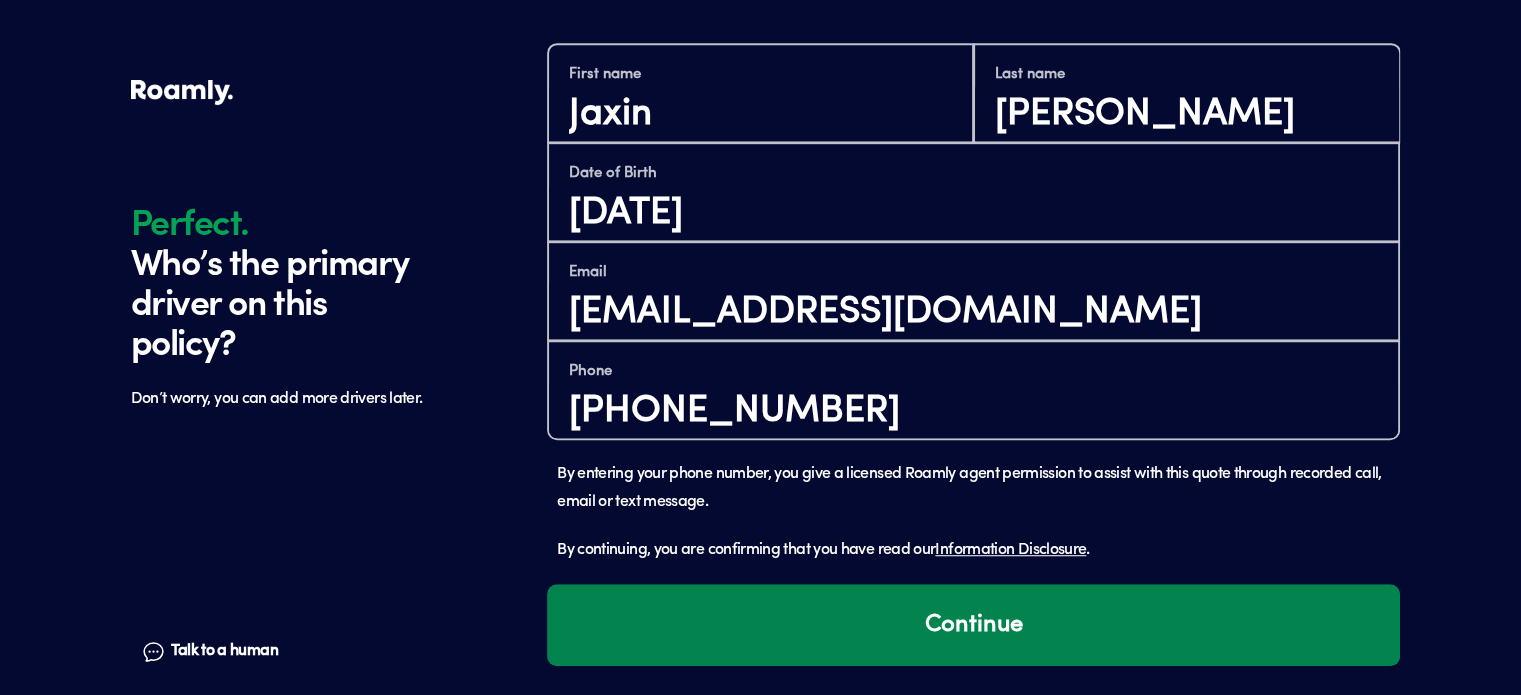 click on "Continue" at bounding box center [973, 625] 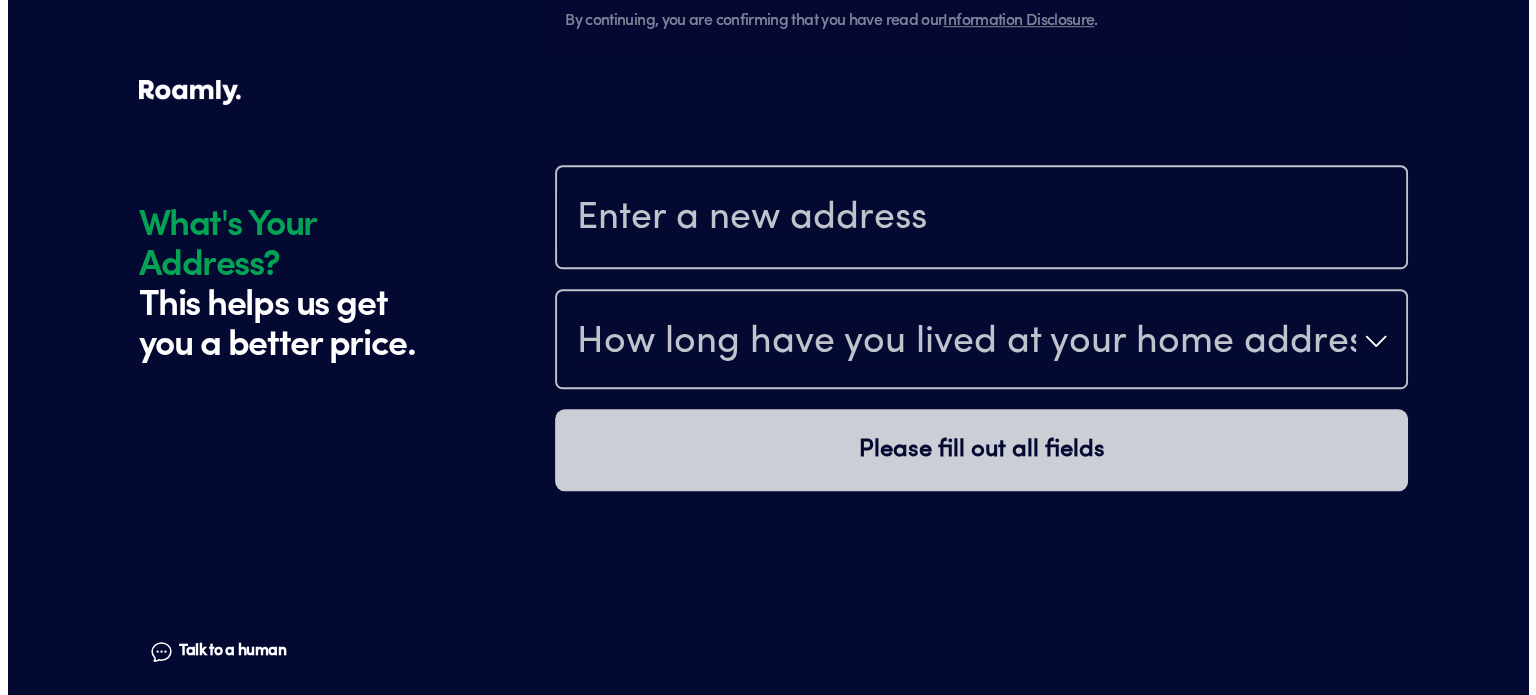 scroll, scrollTop: 1875, scrollLeft: 0, axis: vertical 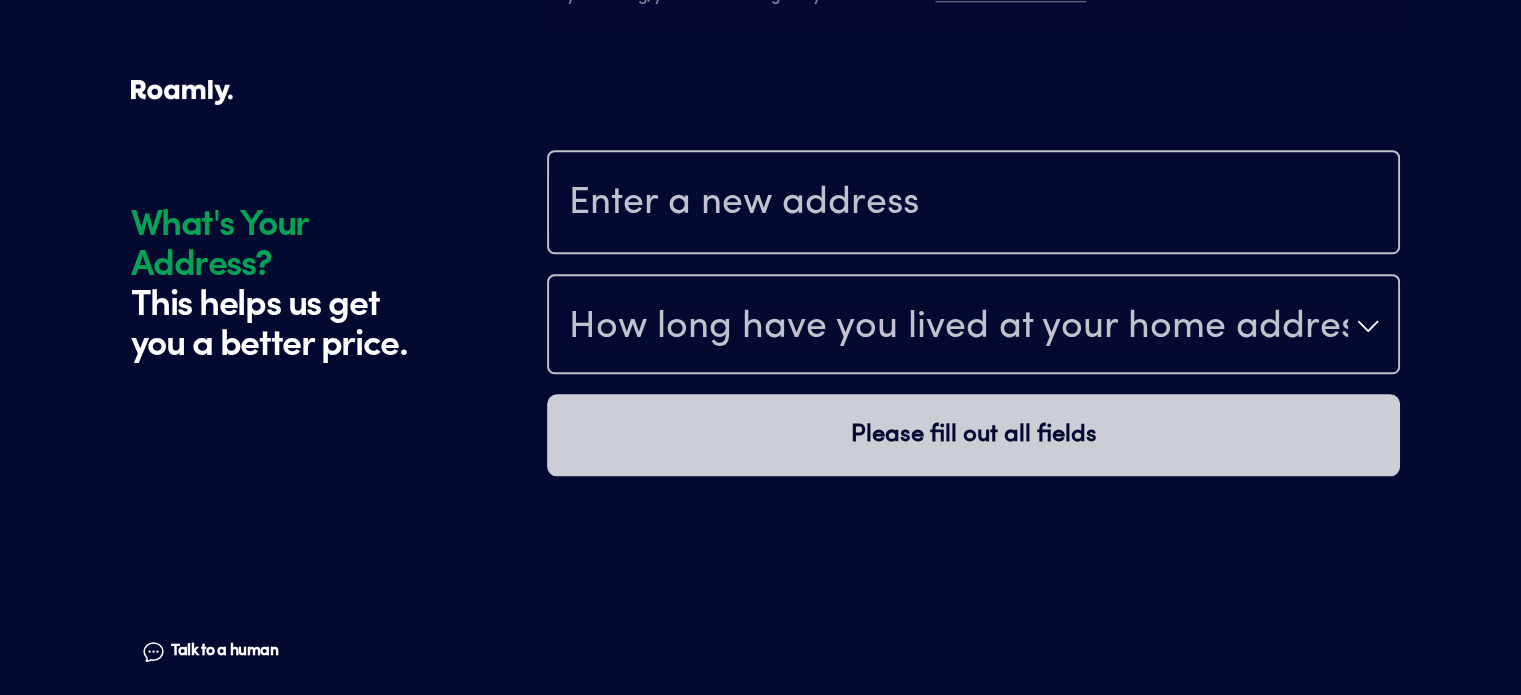 click at bounding box center (973, 204) 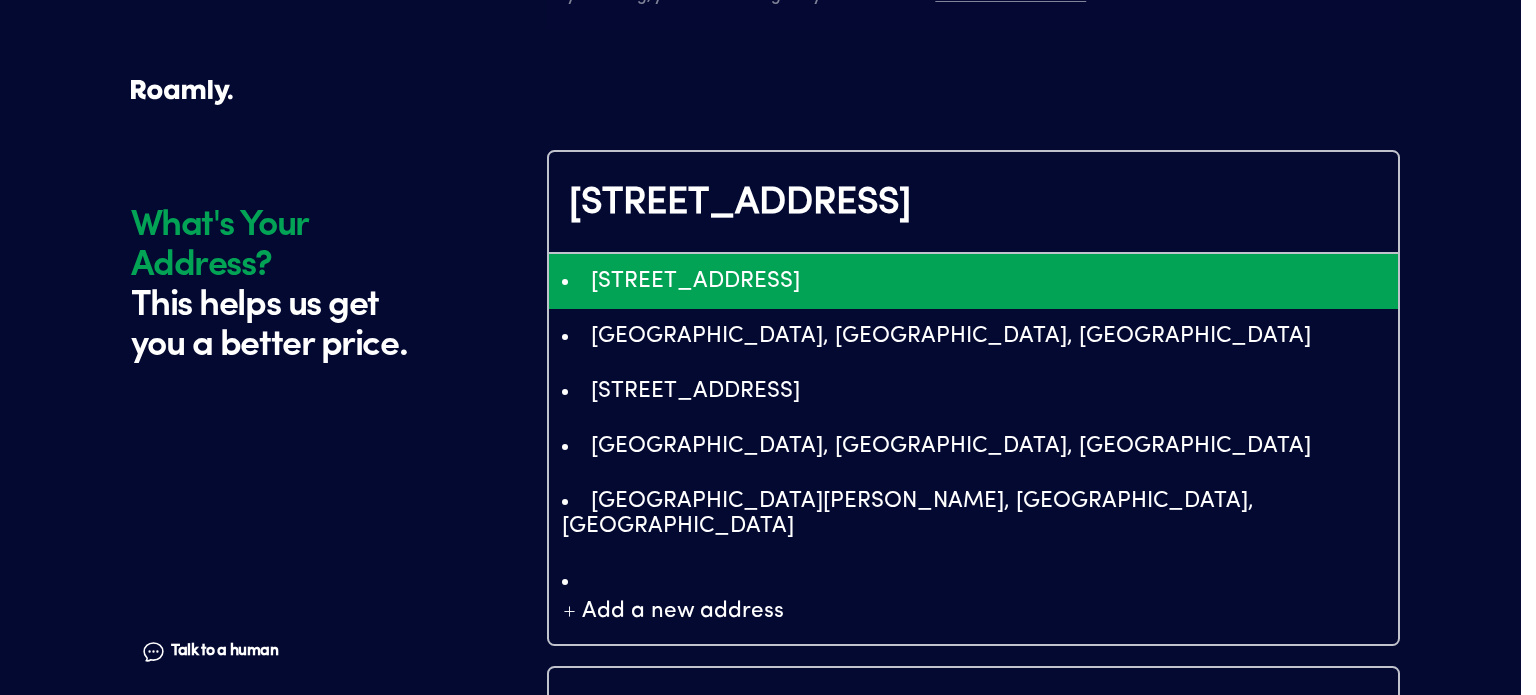 type on "ChIJG8XdjnayxYcRI49lHDtafXM" 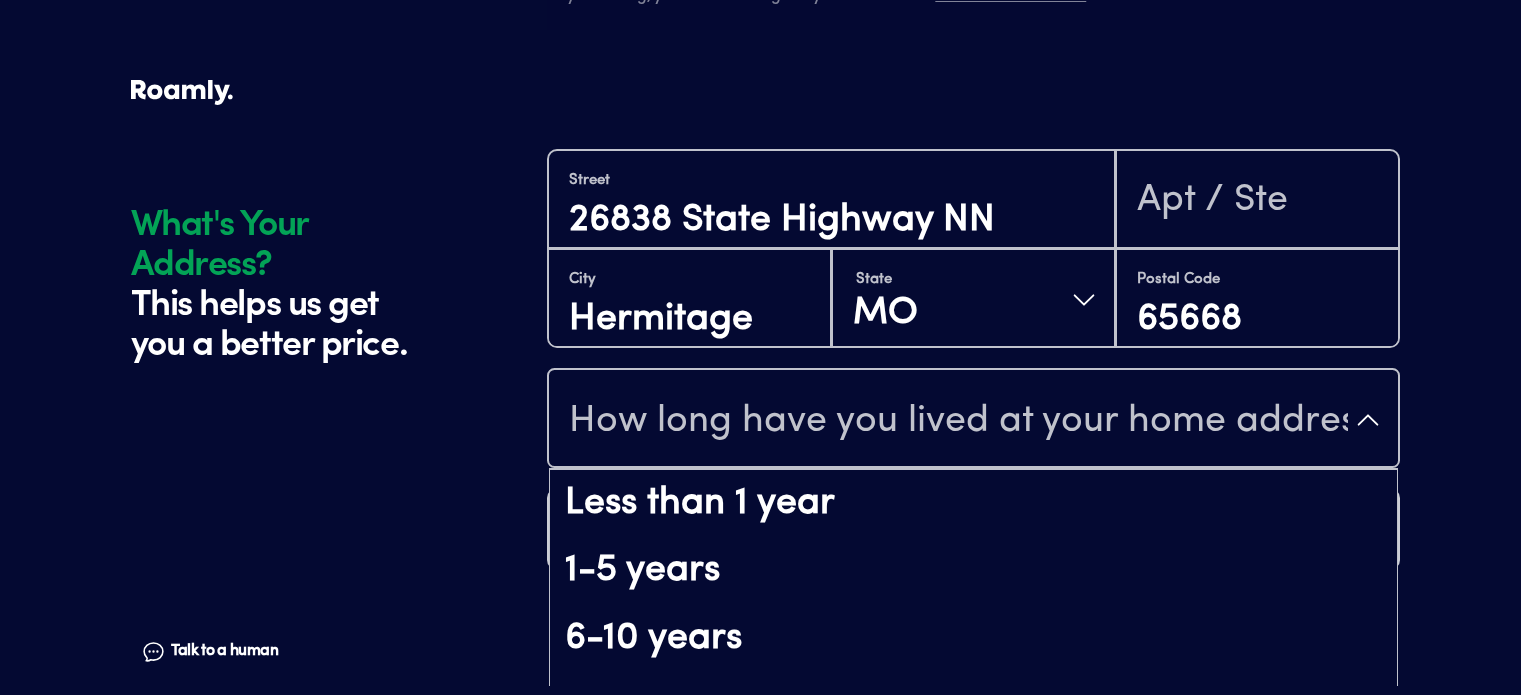 click on "How long have you lived at your home address?" at bounding box center [973, 420] 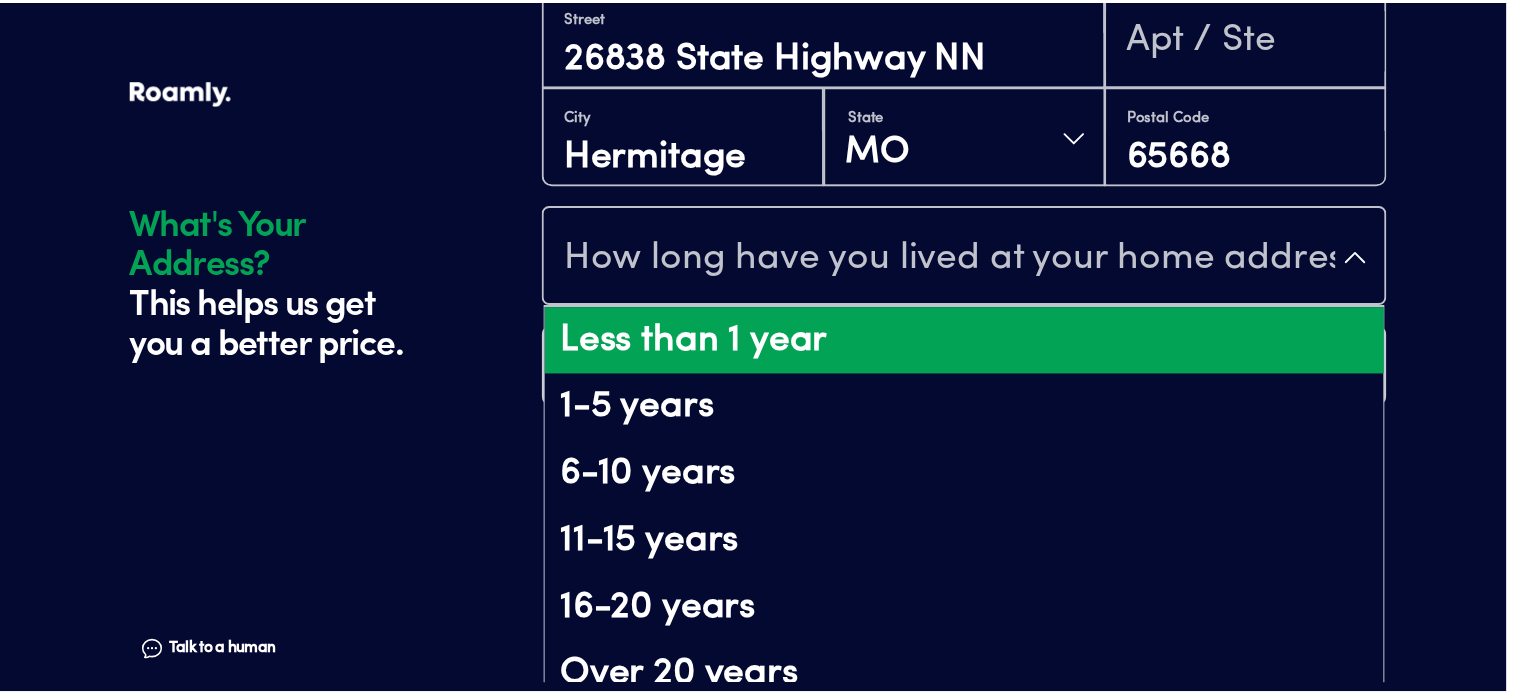 scroll, scrollTop: 188, scrollLeft: 0, axis: vertical 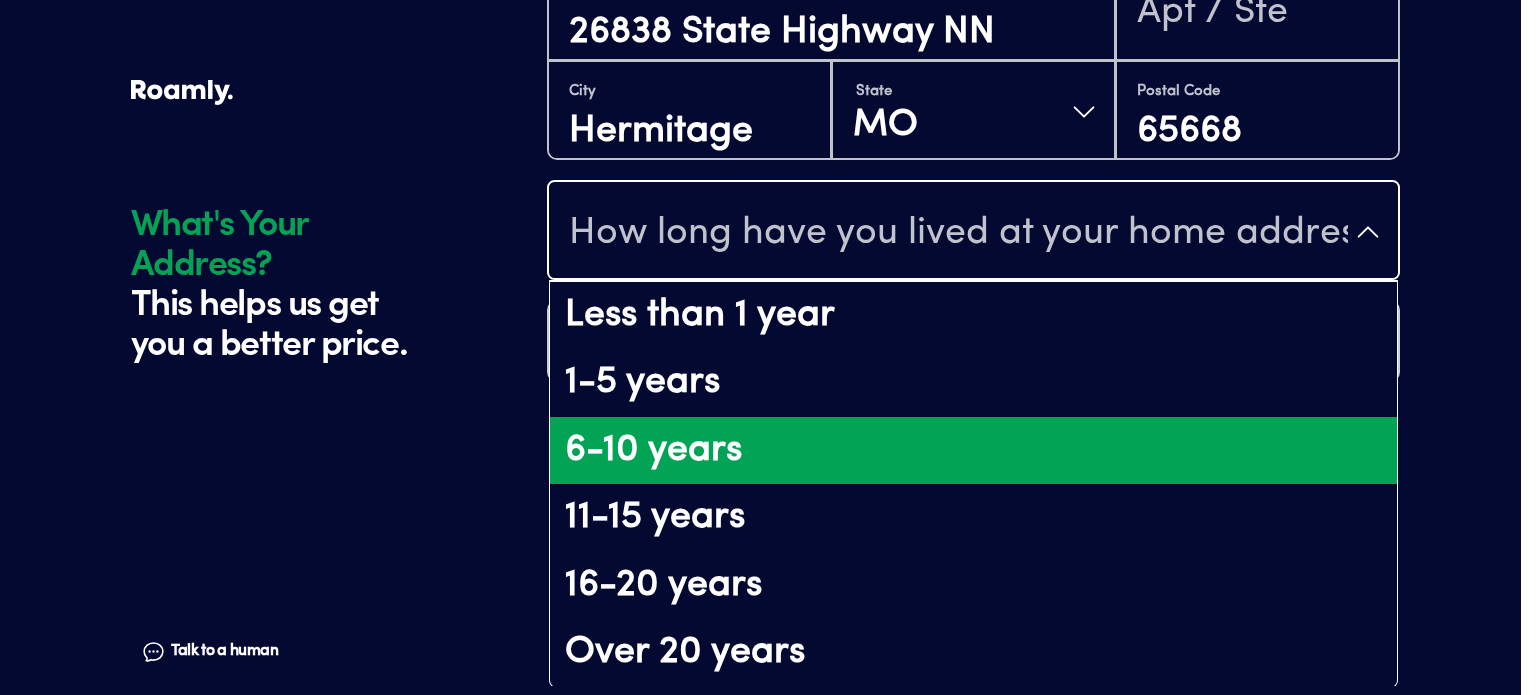 click on "6-10 years" at bounding box center [973, 451] 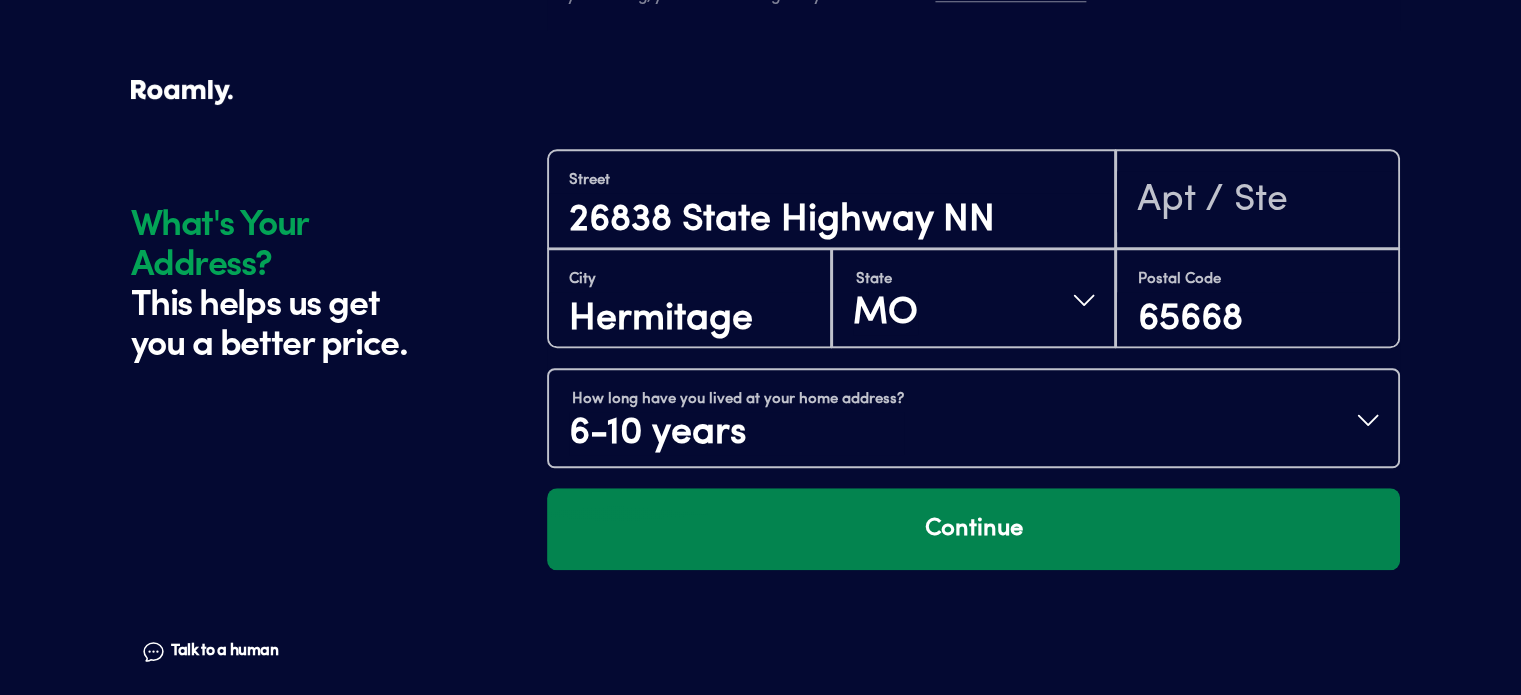 click on "Continue" at bounding box center (973, 529) 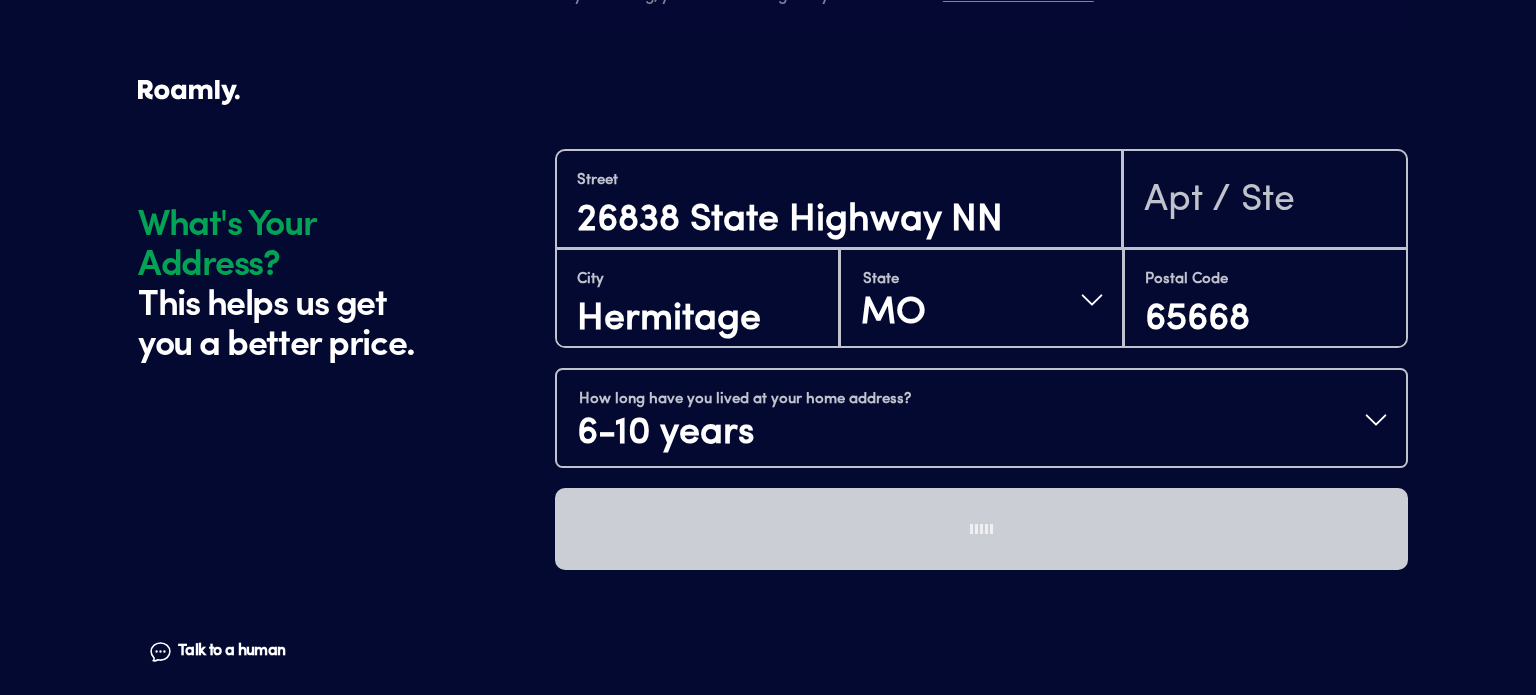 click on "6-10 years" at bounding box center [744, 433] 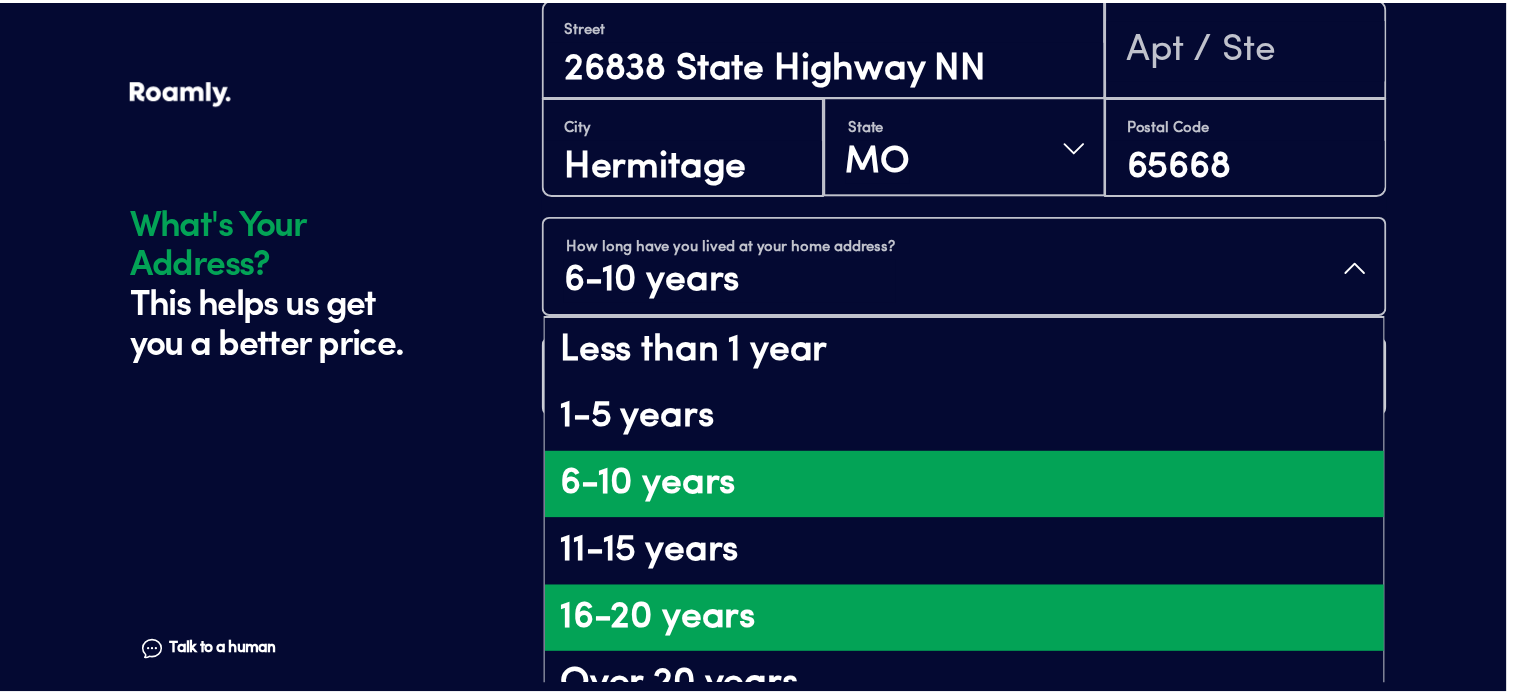 scroll, scrollTop: 188, scrollLeft: 0, axis: vertical 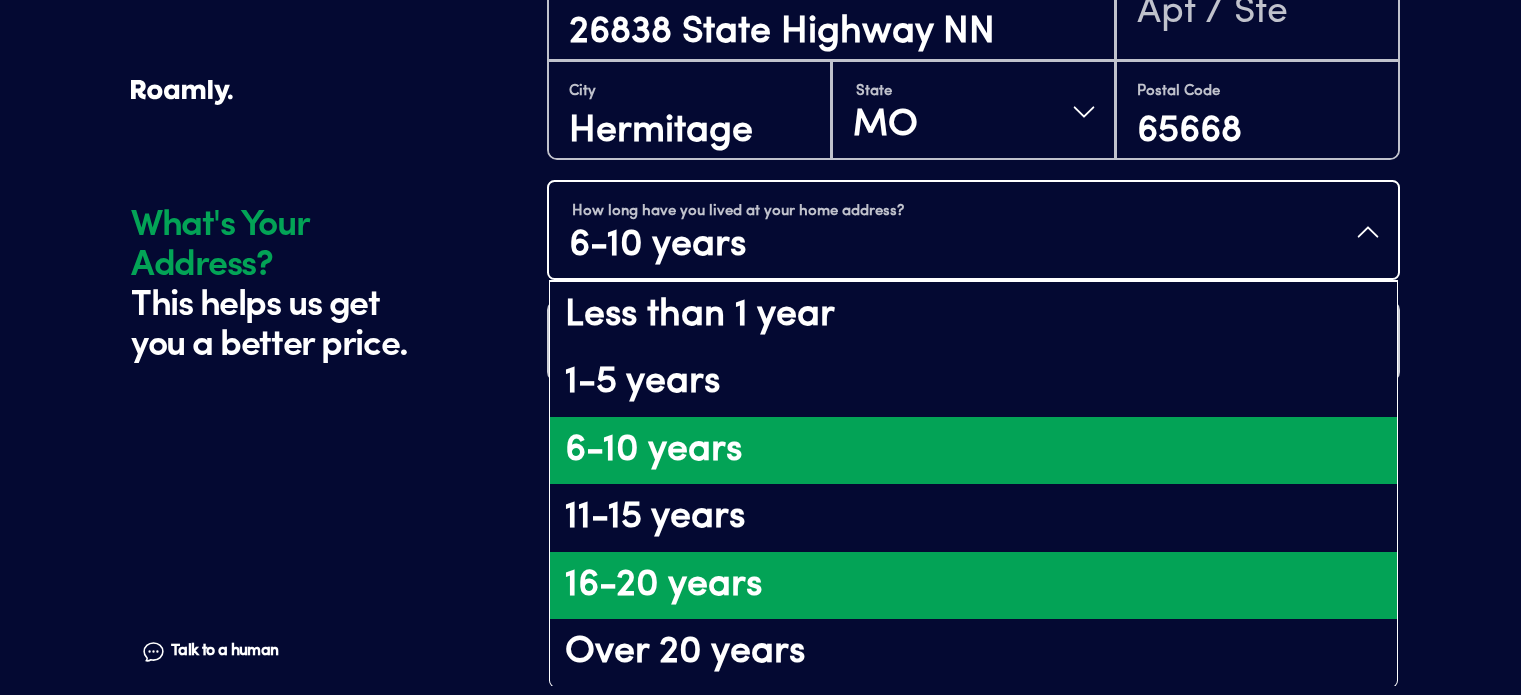 click on "16-20 years" at bounding box center [973, 586] 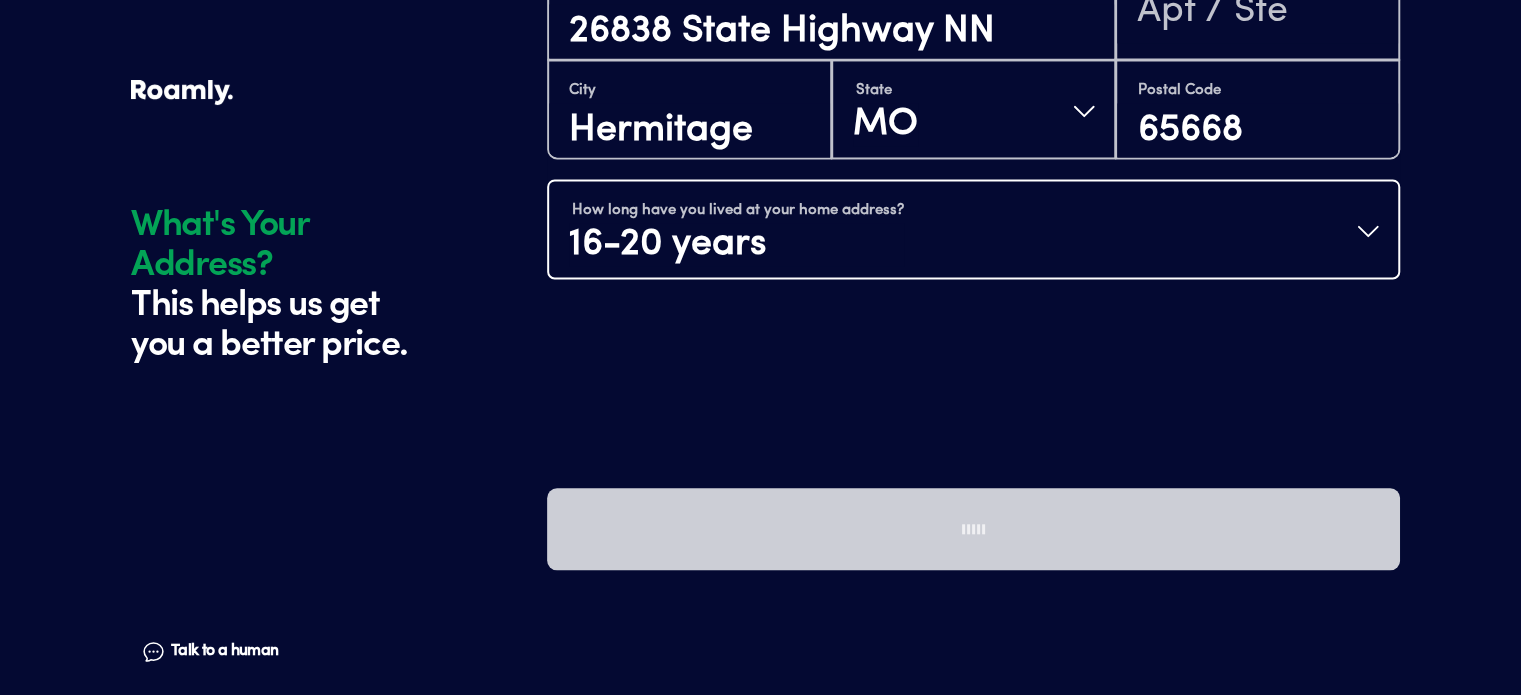 scroll, scrollTop: 0, scrollLeft: 0, axis: both 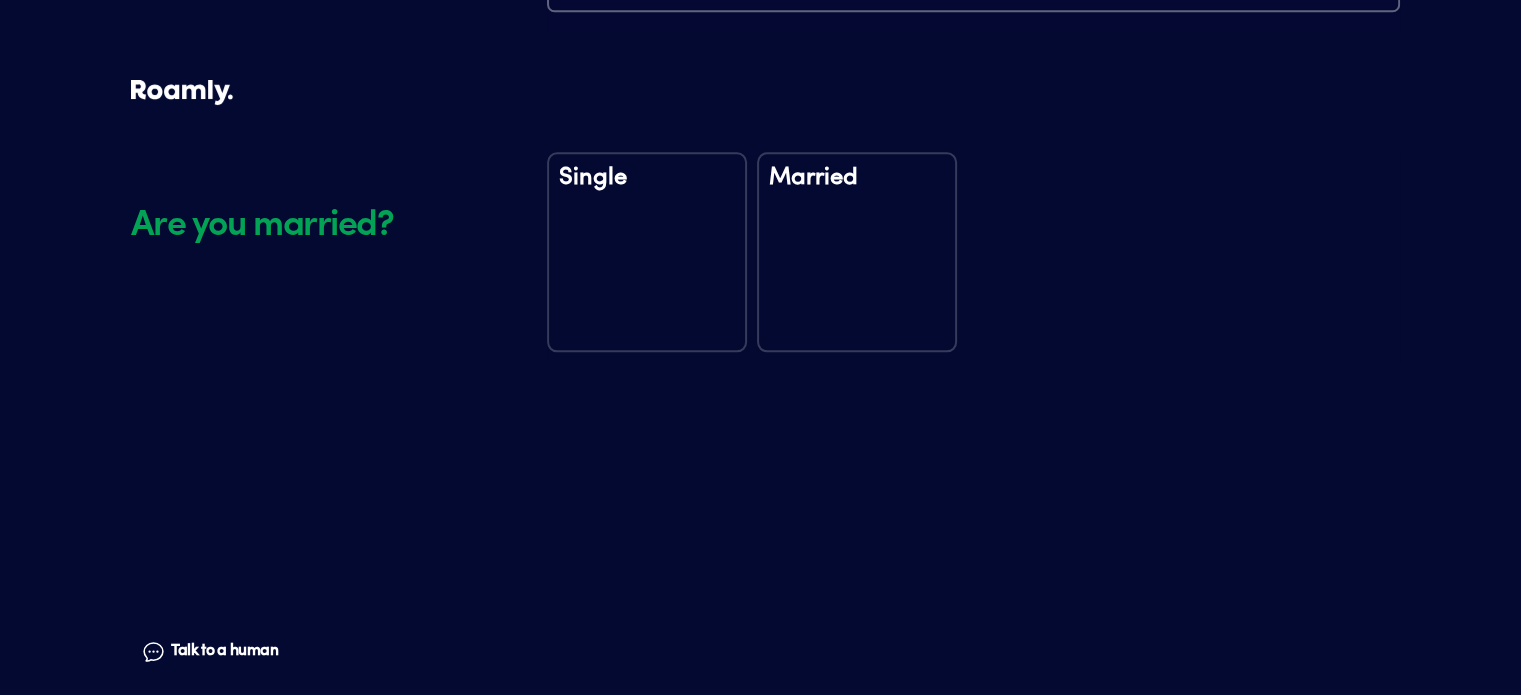 click on "Single" at bounding box center [647, 252] 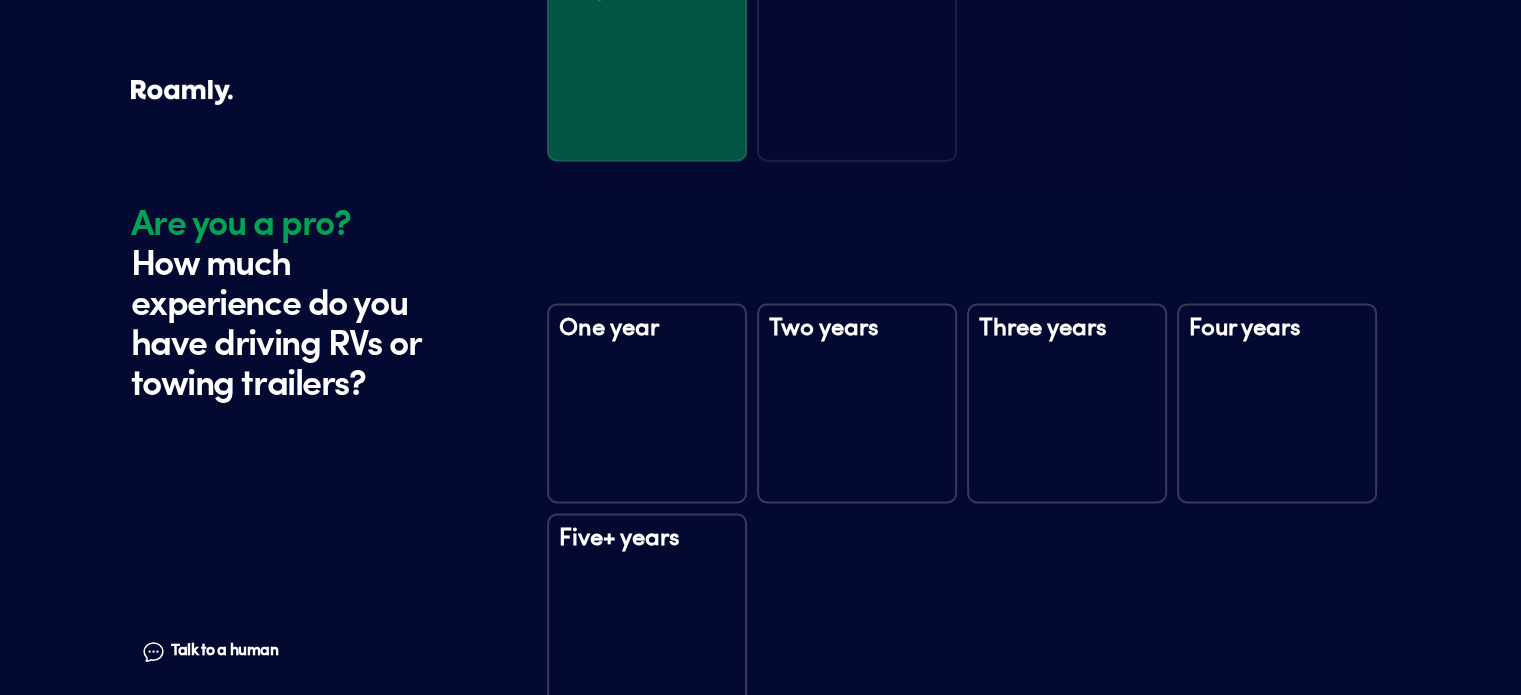 scroll, scrollTop: 2735, scrollLeft: 0, axis: vertical 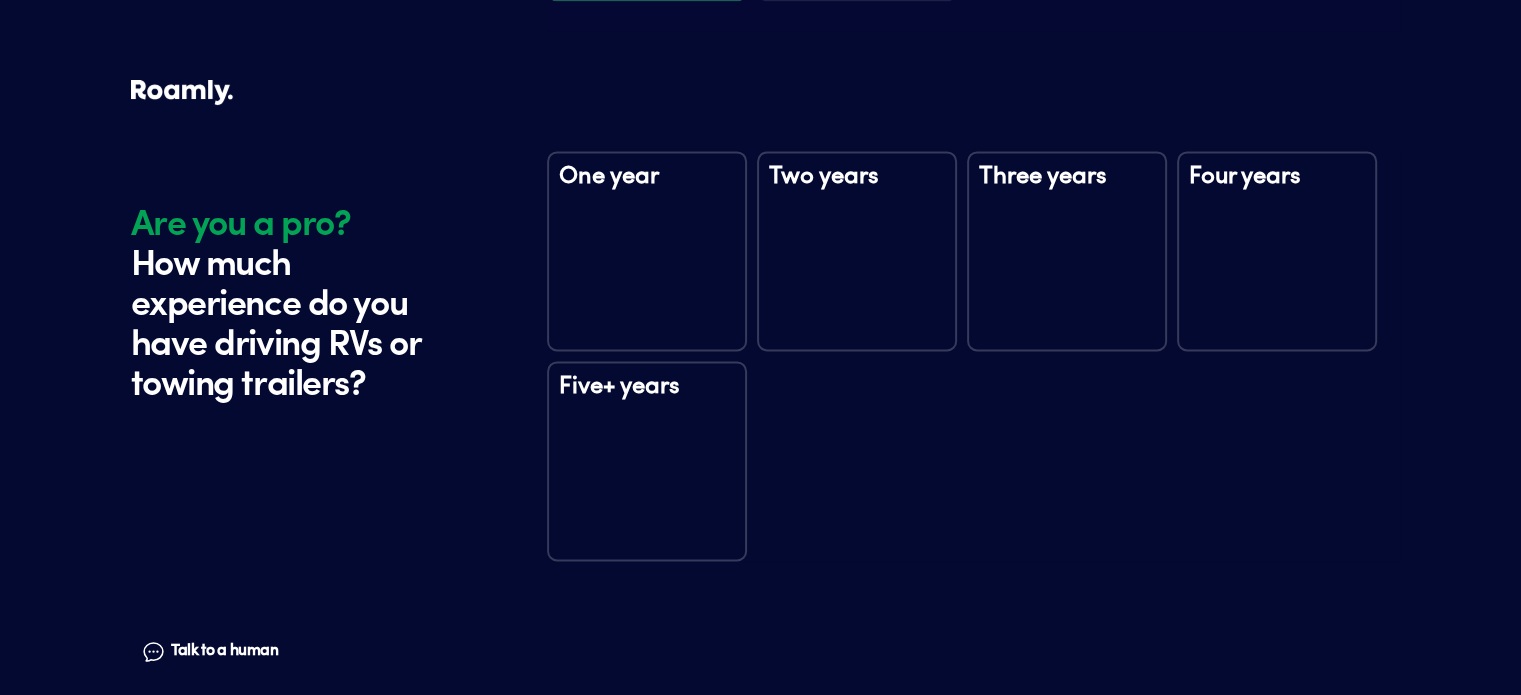 click on "One year" at bounding box center [647, 251] 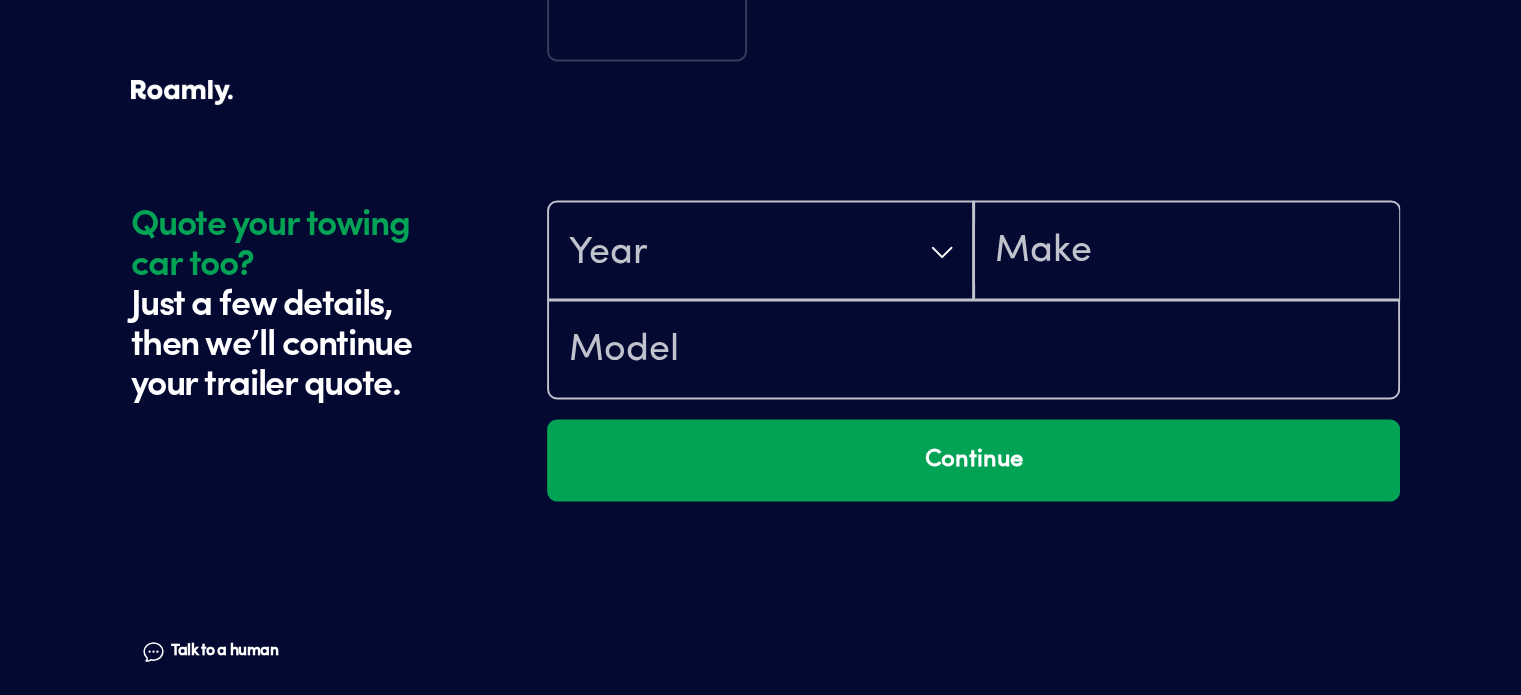 scroll, scrollTop: 3324, scrollLeft: 0, axis: vertical 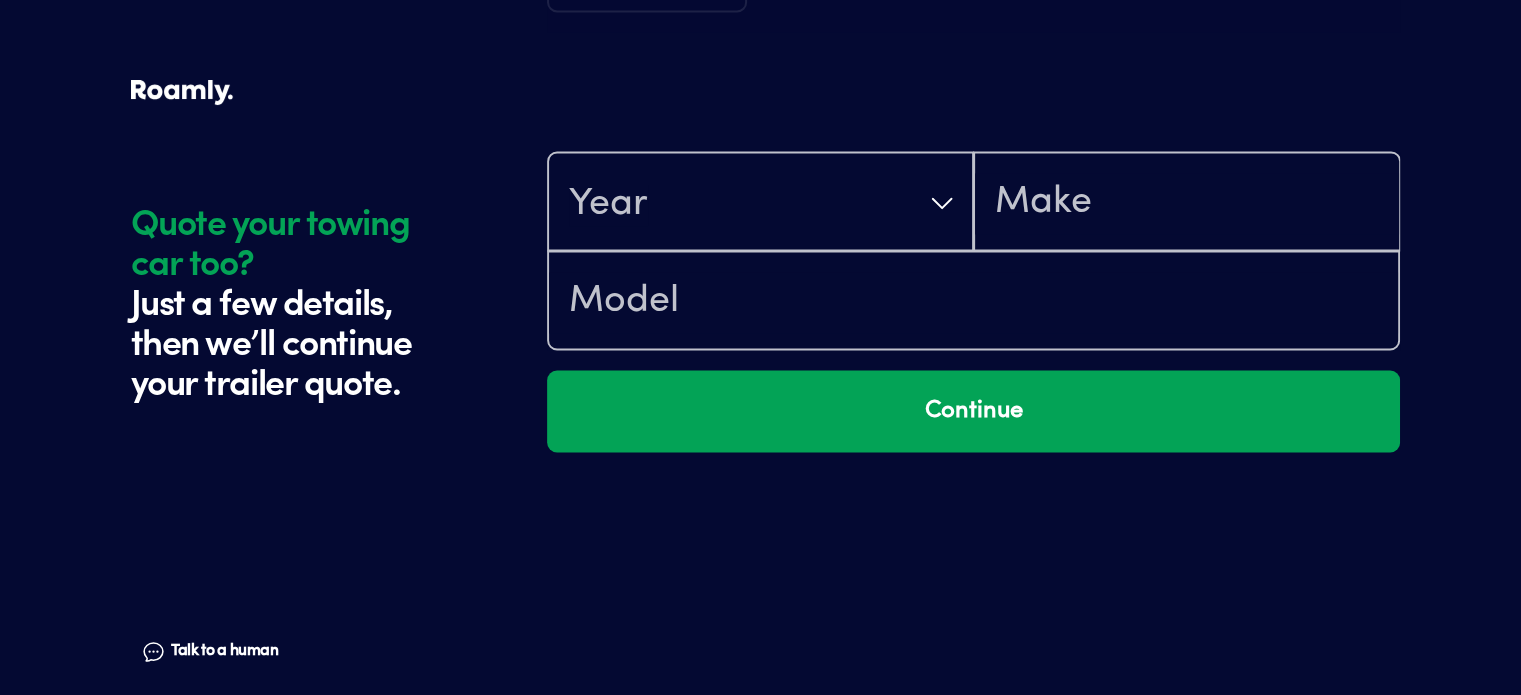 click on "Year Continue" at bounding box center [973, 410] 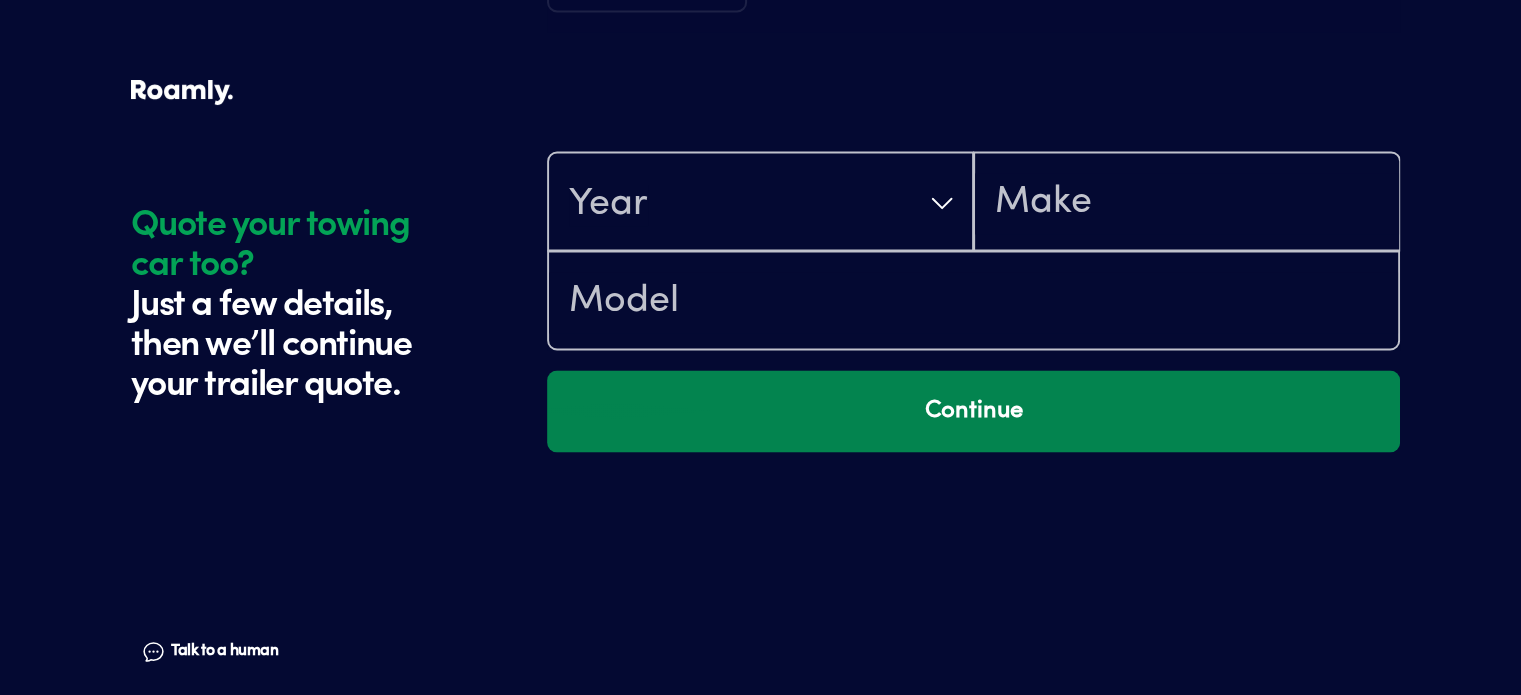 click on "Continue" at bounding box center (973, 411) 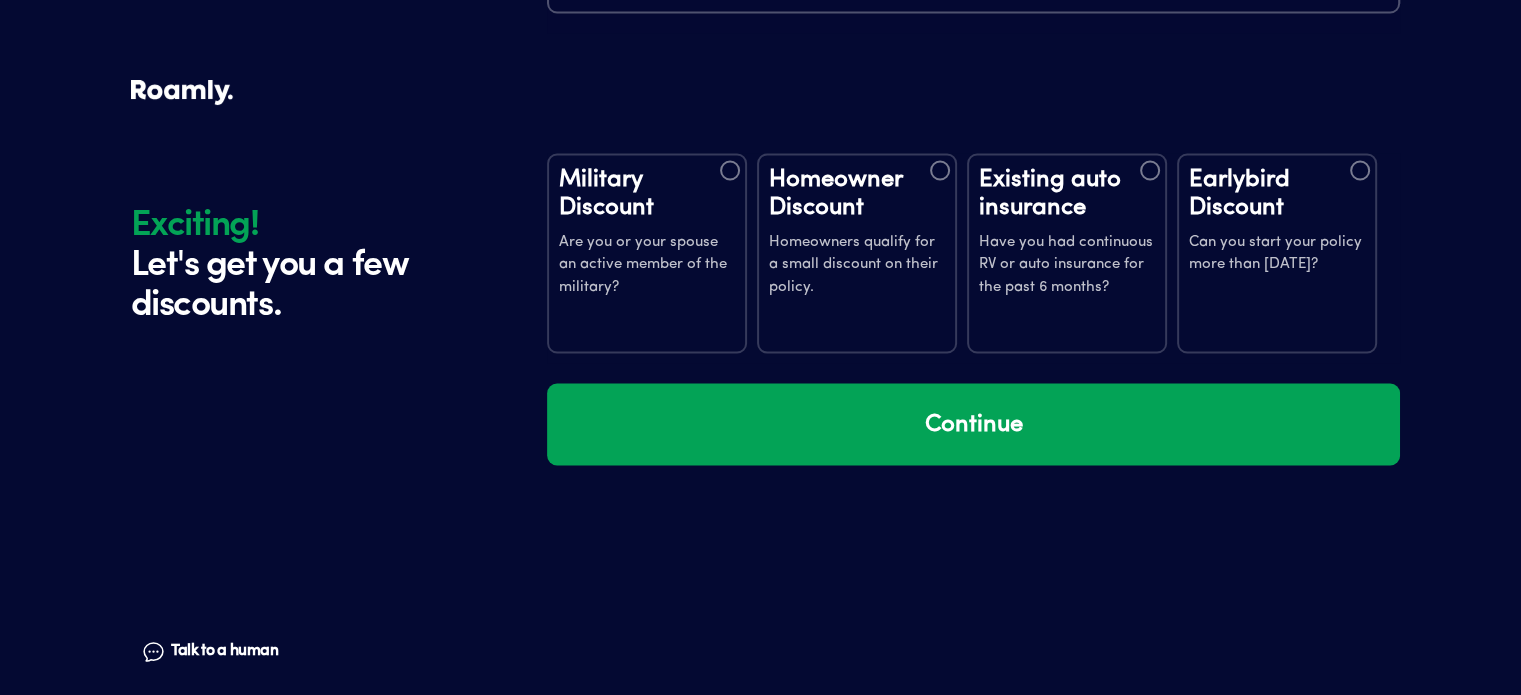 scroll, scrollTop: 3703, scrollLeft: 0, axis: vertical 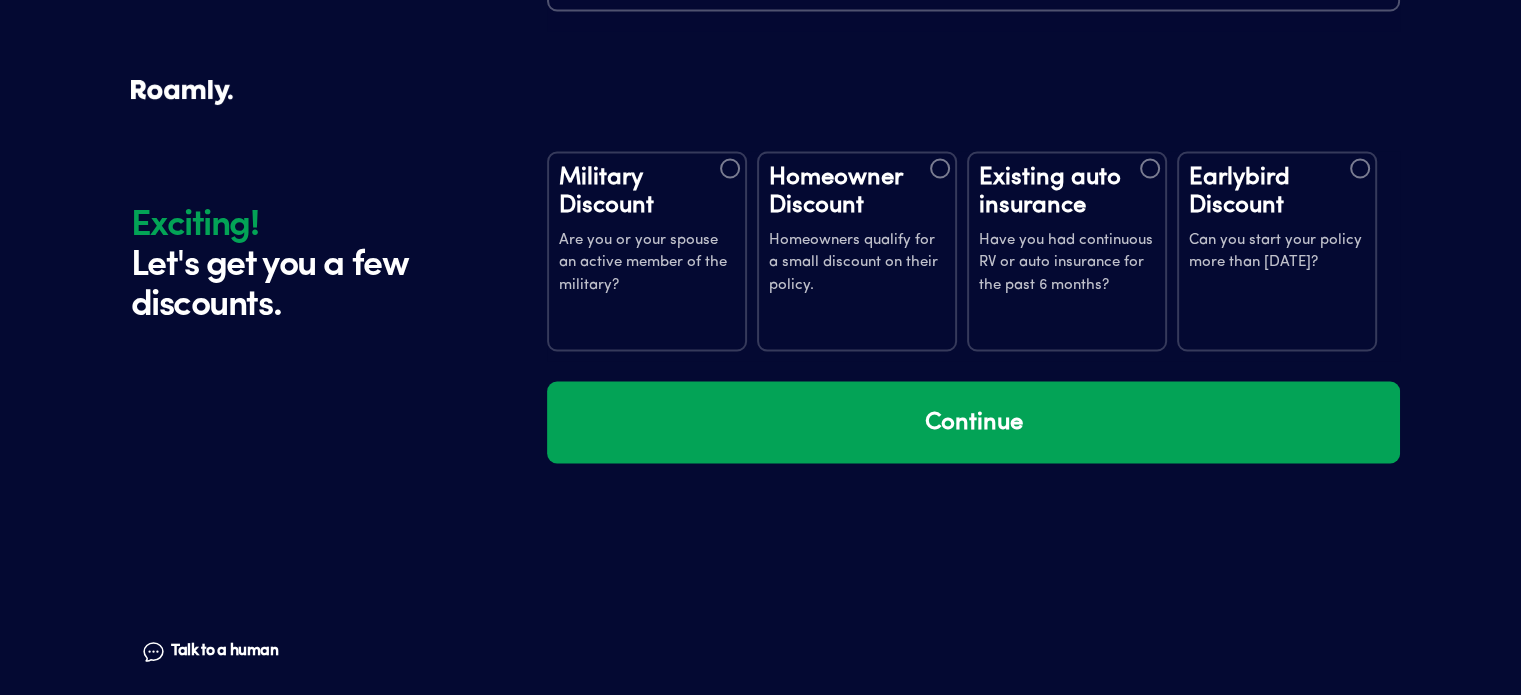 click on "Homeowners qualify for a small discount on their policy." at bounding box center (857, 263) 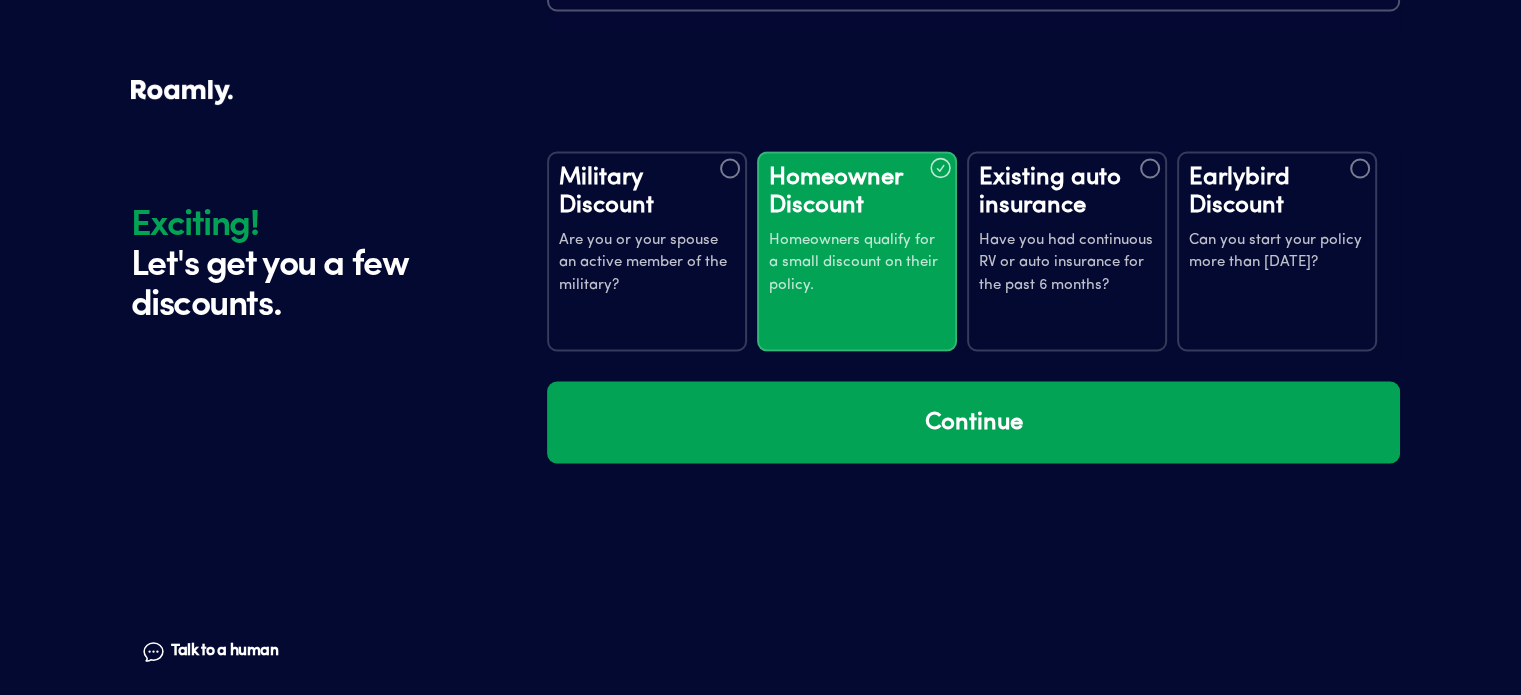click on "Homeowners qualify for a small discount on their policy." at bounding box center [857, 263] 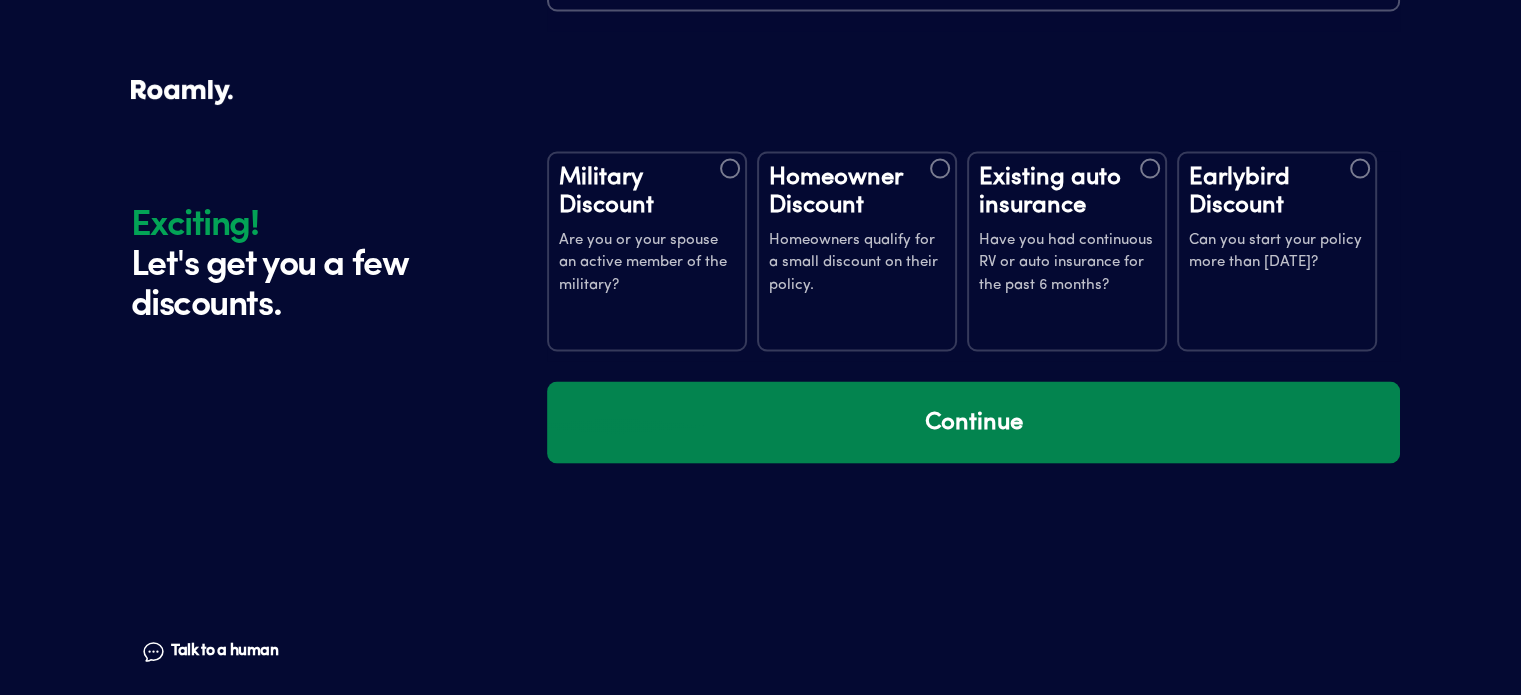 click on "Continue" at bounding box center [973, 422] 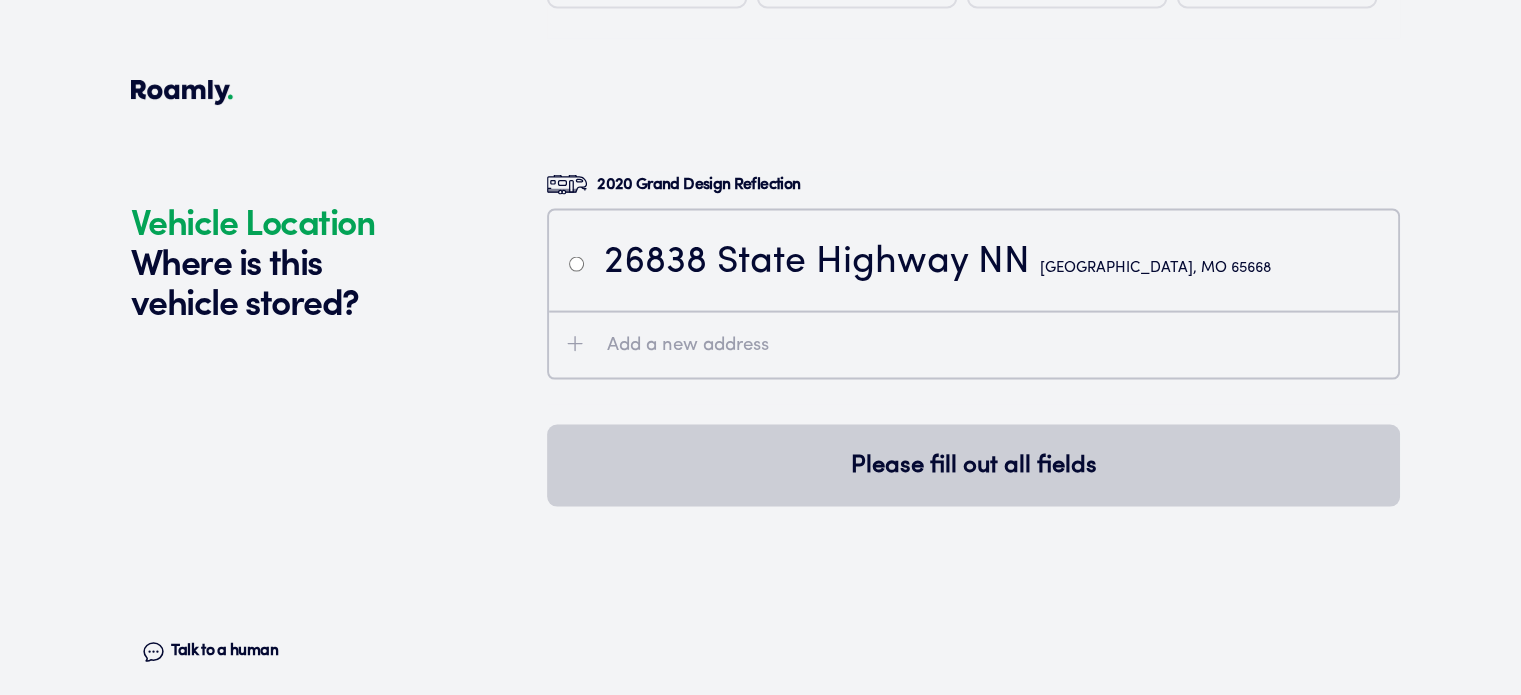 scroll, scrollTop: 4092, scrollLeft: 0, axis: vertical 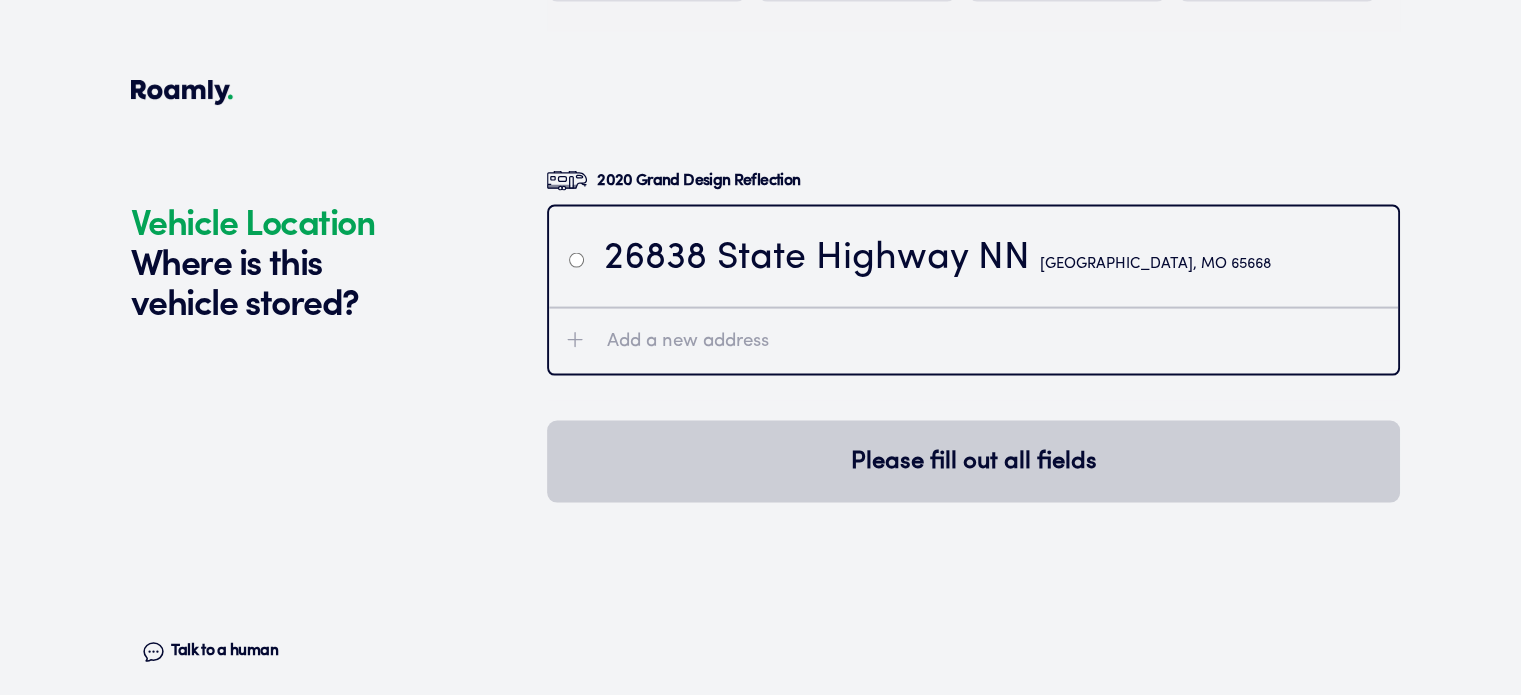 click on "[STREET_ADDRESS]" at bounding box center [937, 259] 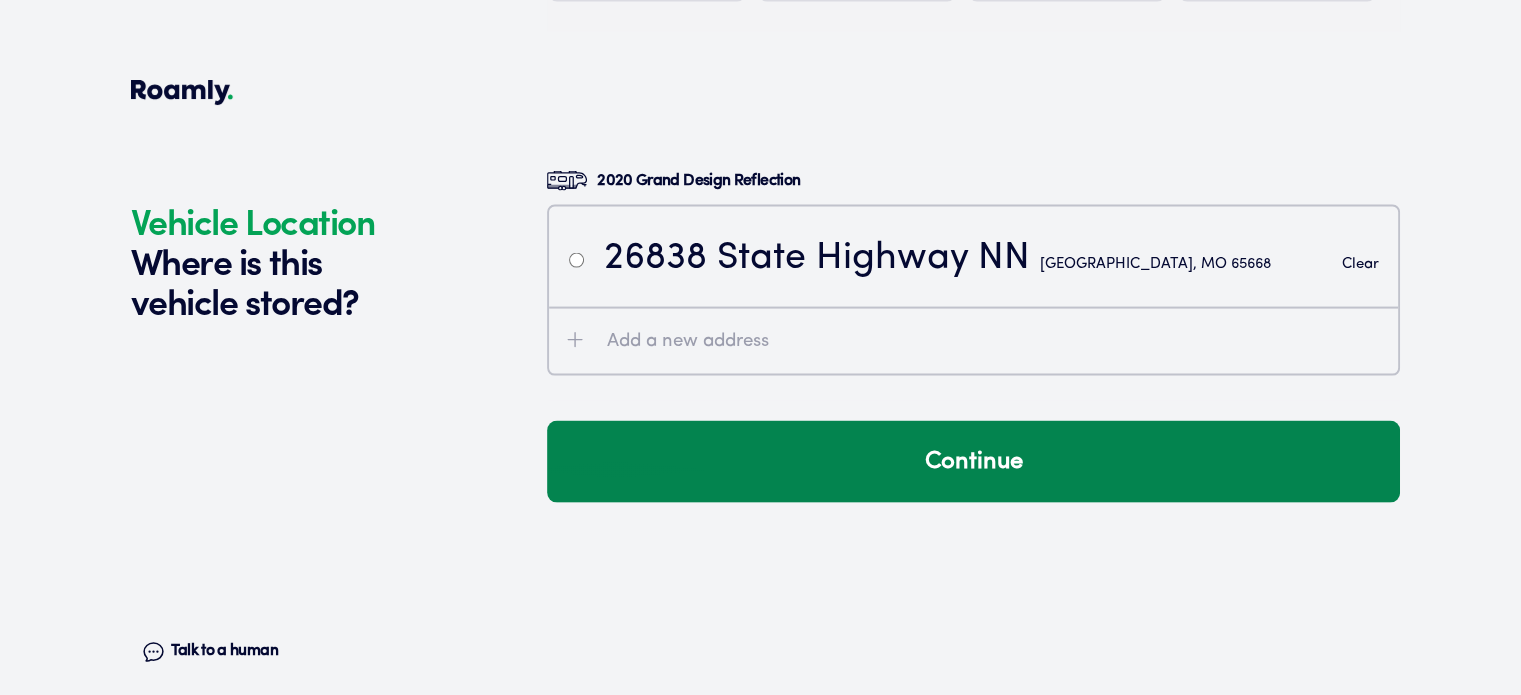 click on "Continue" at bounding box center [973, 462] 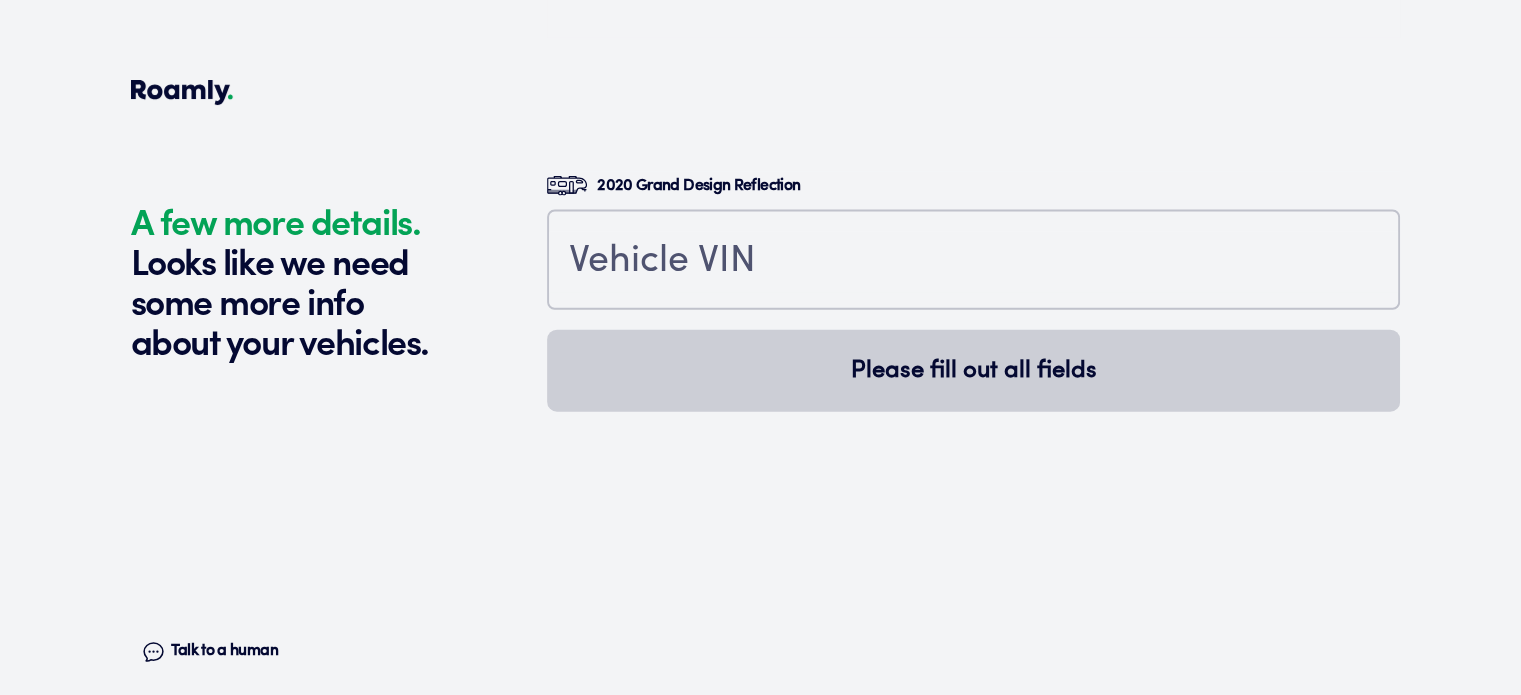 scroll, scrollTop: 4531, scrollLeft: 0, axis: vertical 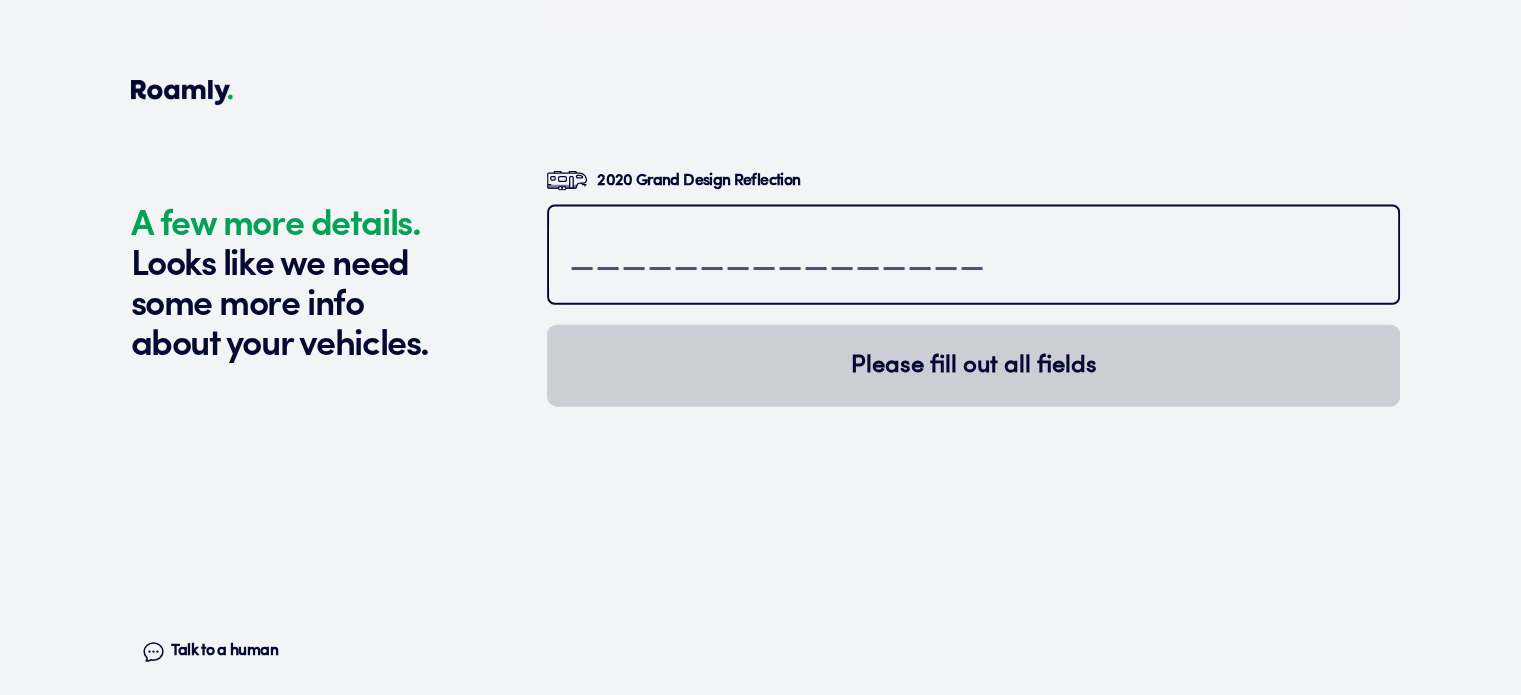 click at bounding box center [973, 257] 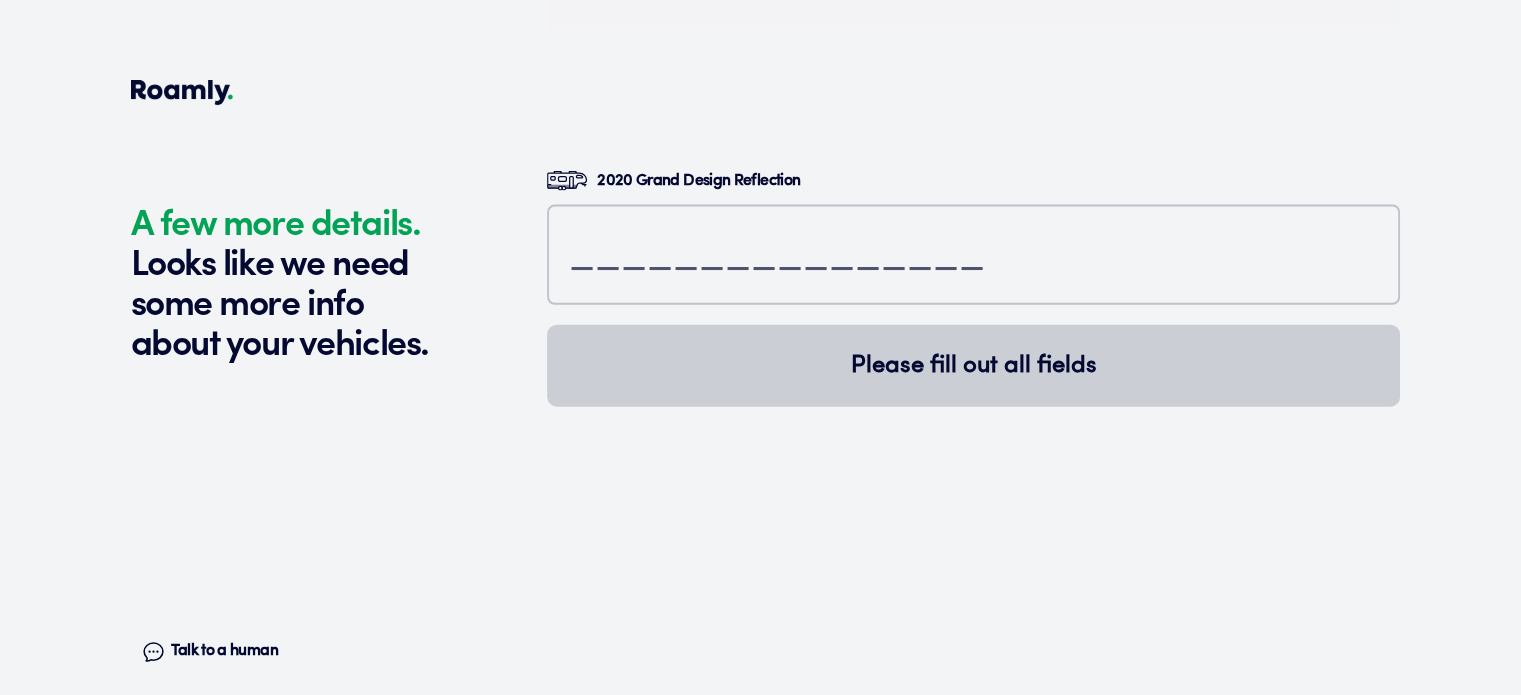 click on "Looks like we need some more info about your vehicles." at bounding box center (281, 300) 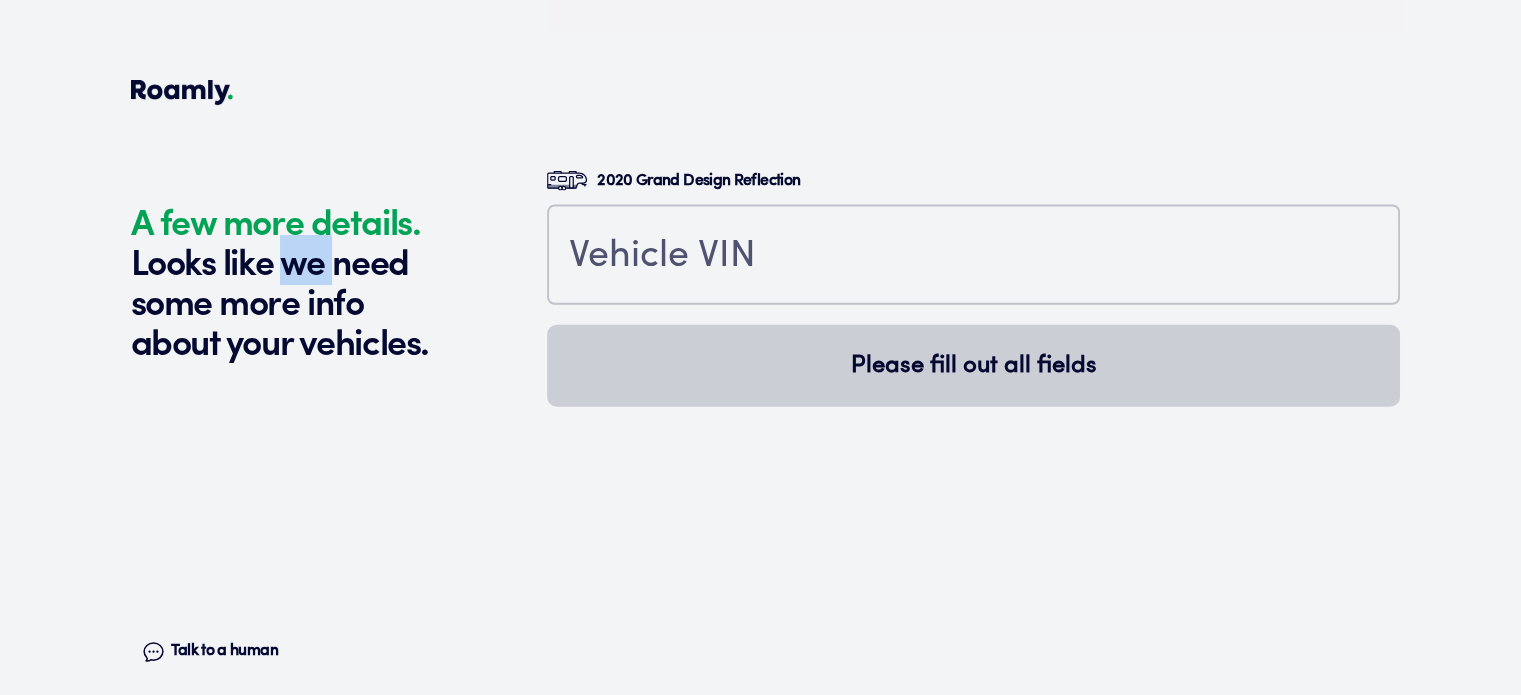 click on "Looks like we need some more info about your vehicles." at bounding box center [281, 300] 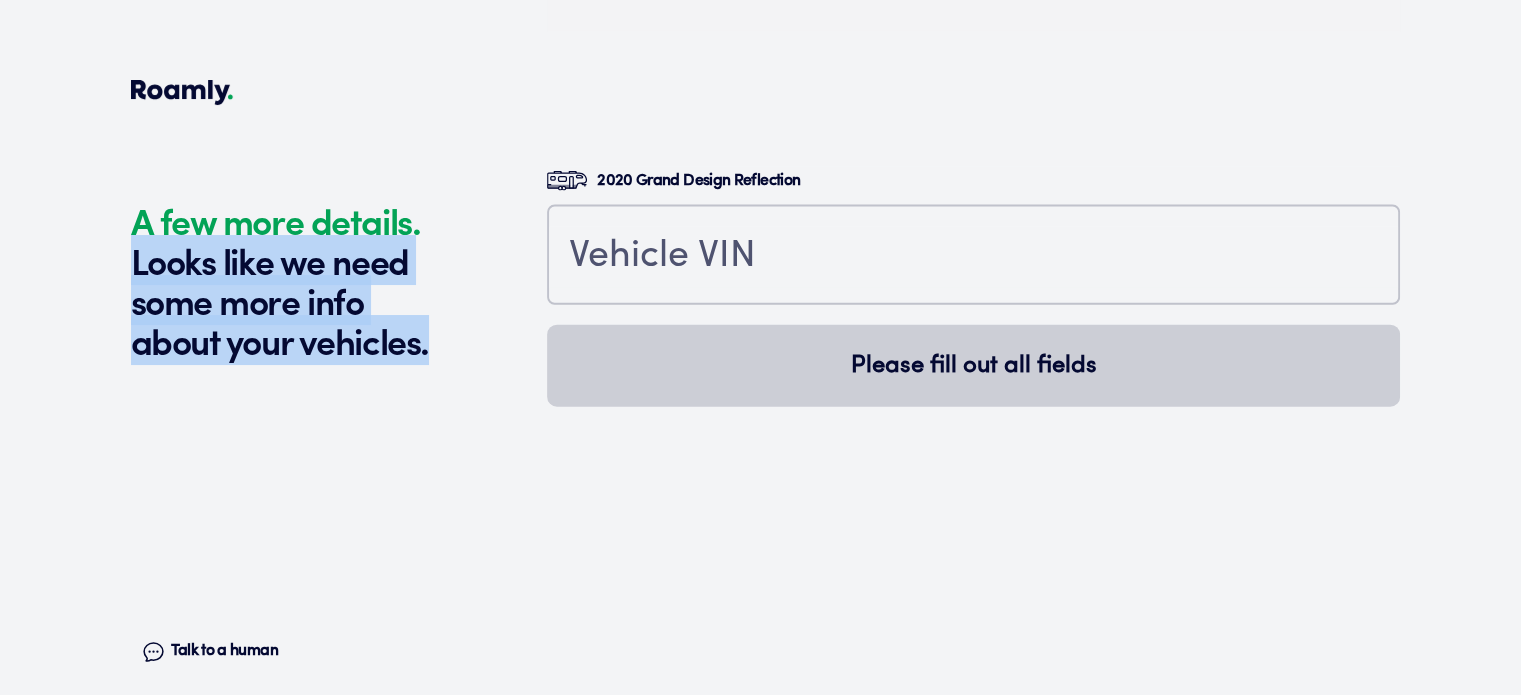 click on "Looks like we need some more info about your vehicles." at bounding box center [281, 300] 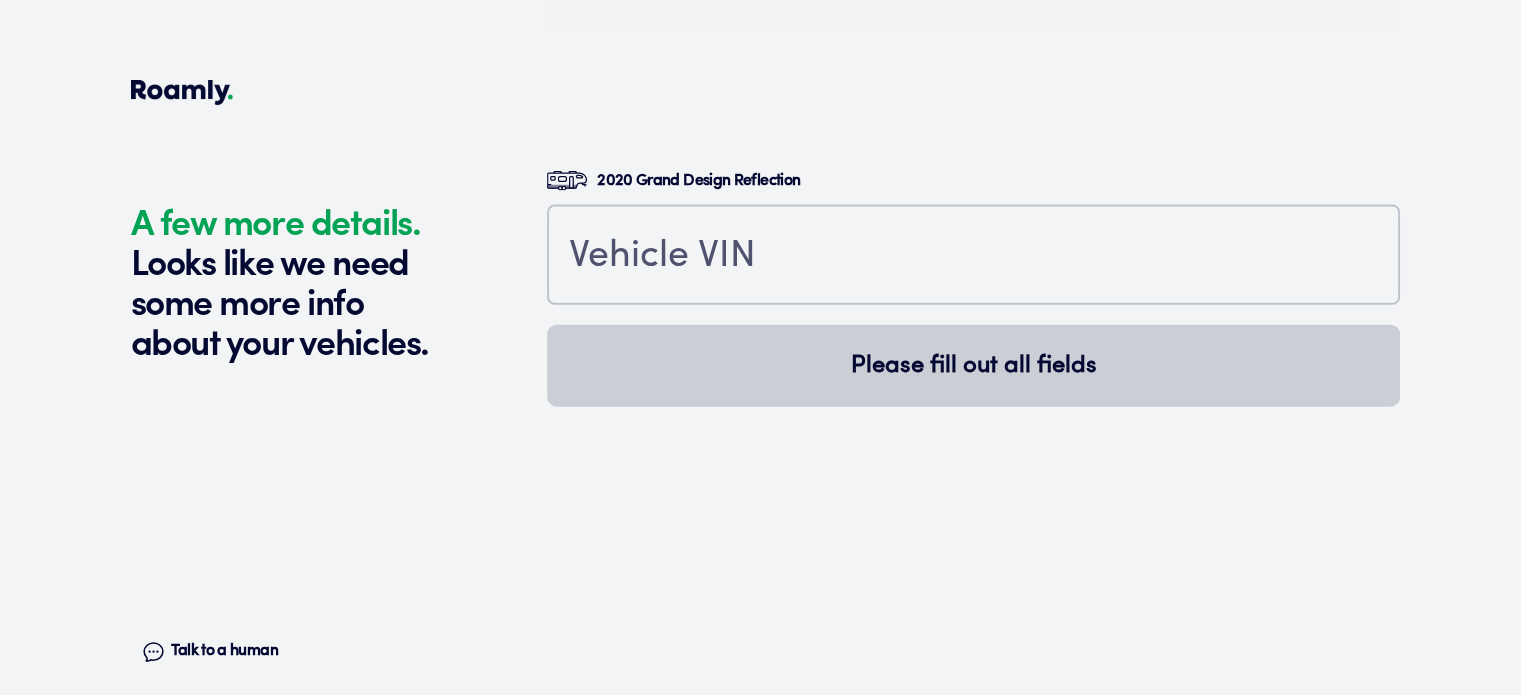 click on "A few more details." at bounding box center (281, 220) 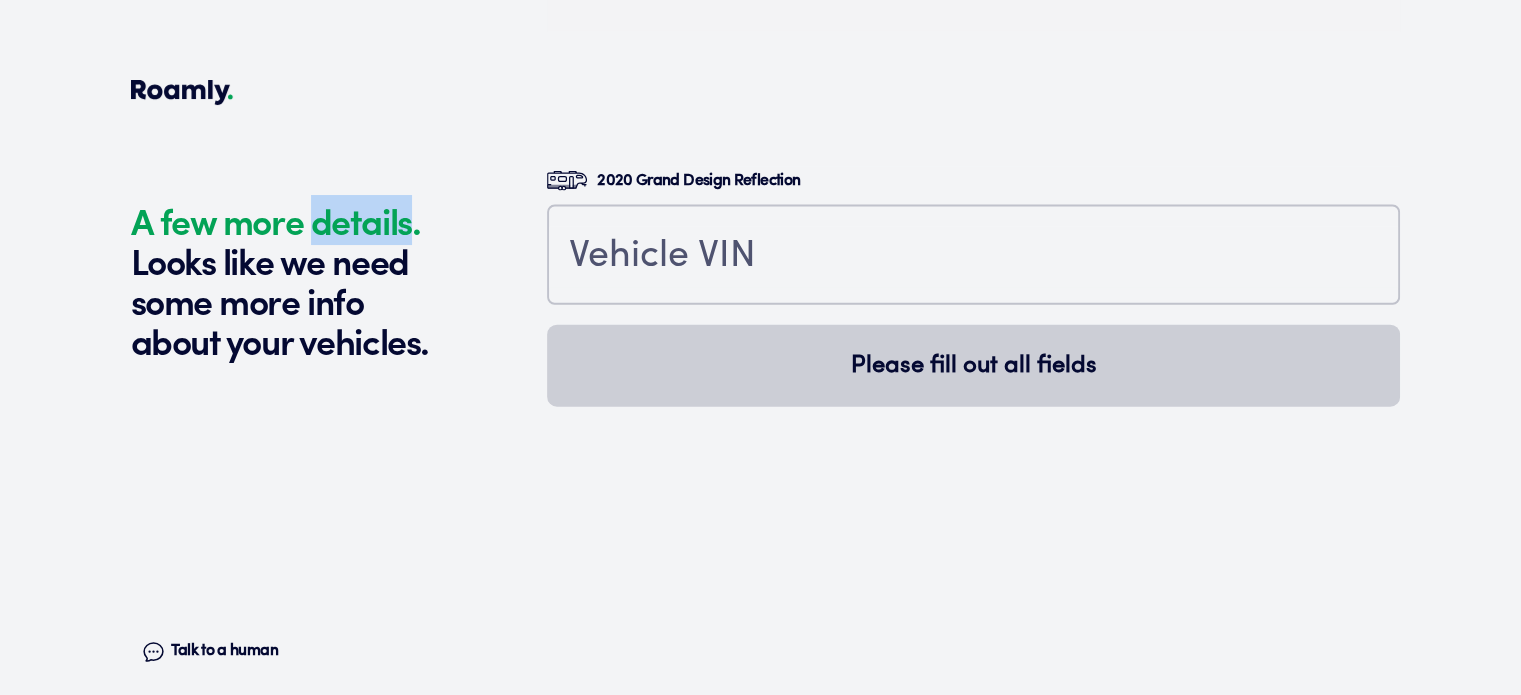click on "A few more details." at bounding box center (281, 220) 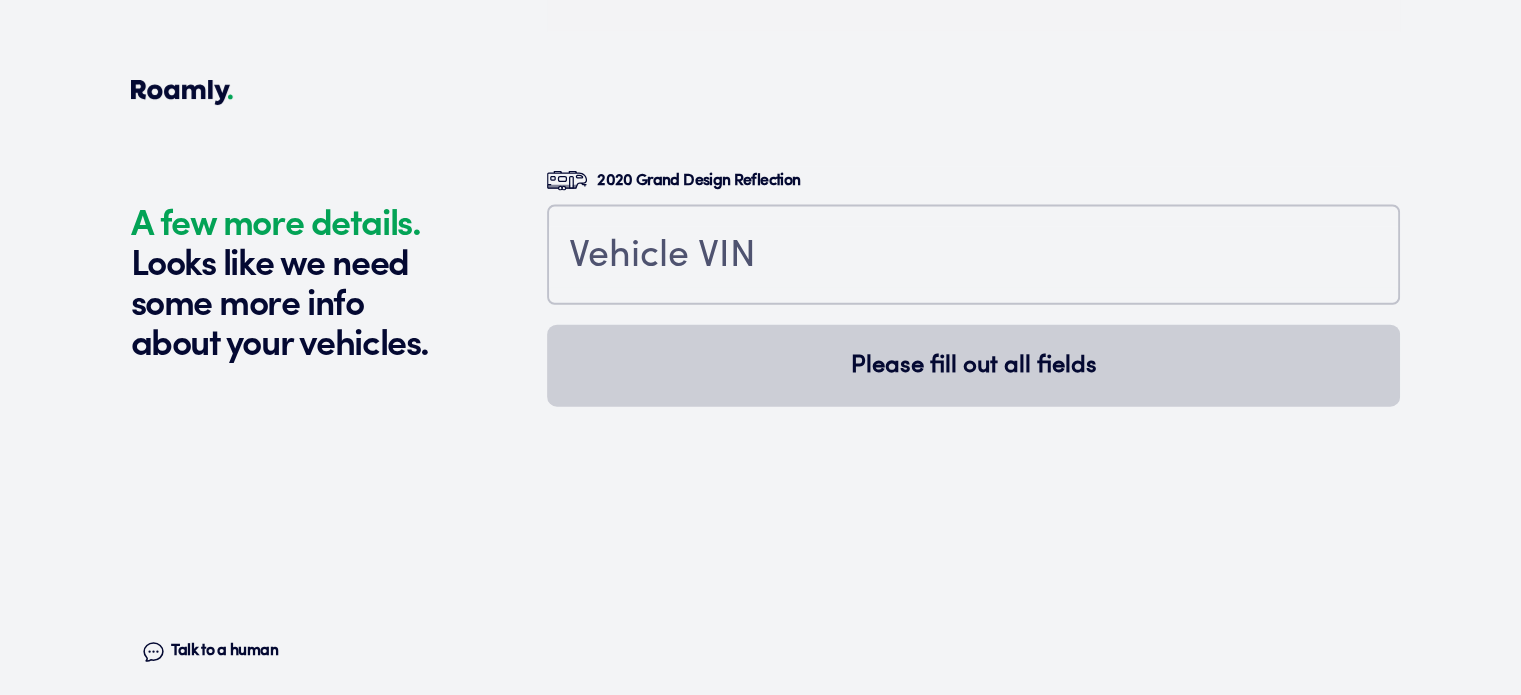 click on "2020 Grand Design Reflection Please fill out all fields" at bounding box center [973, 410] 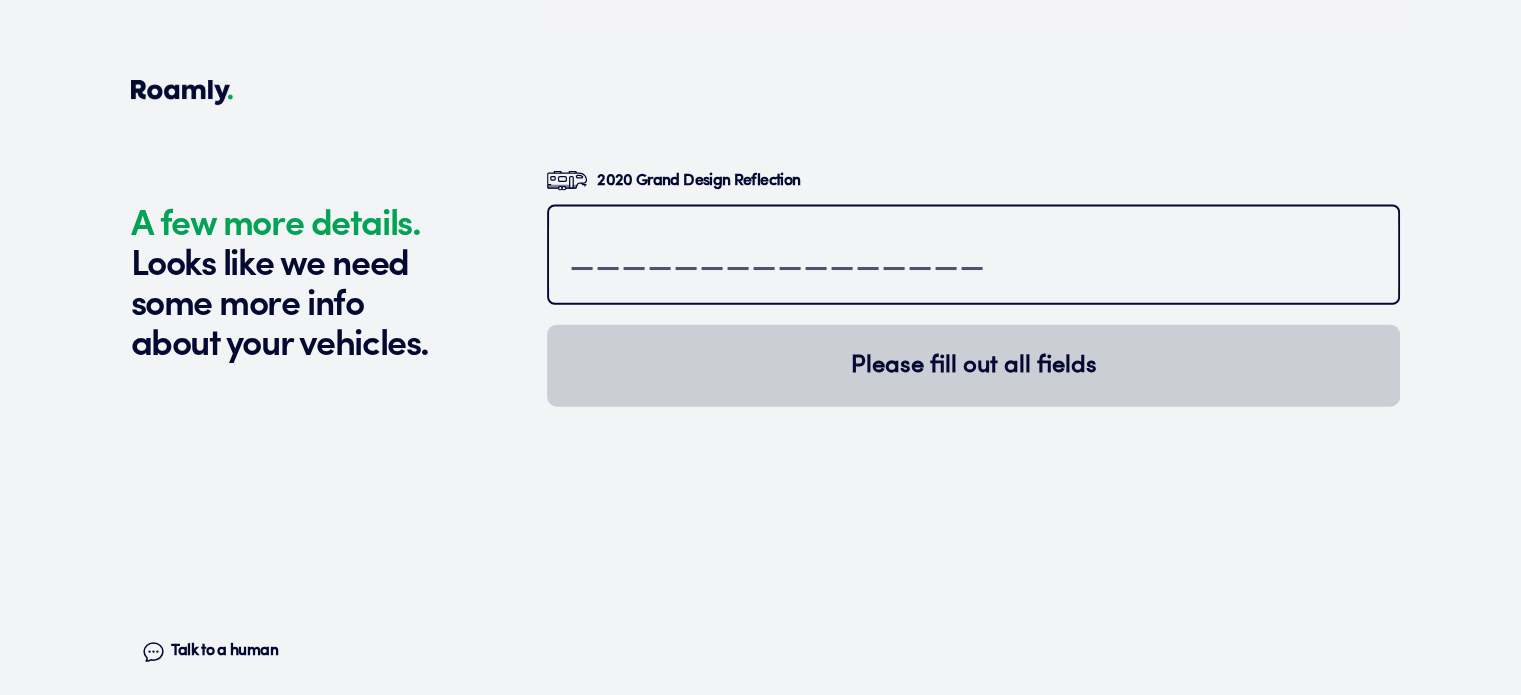 click at bounding box center (973, 257) 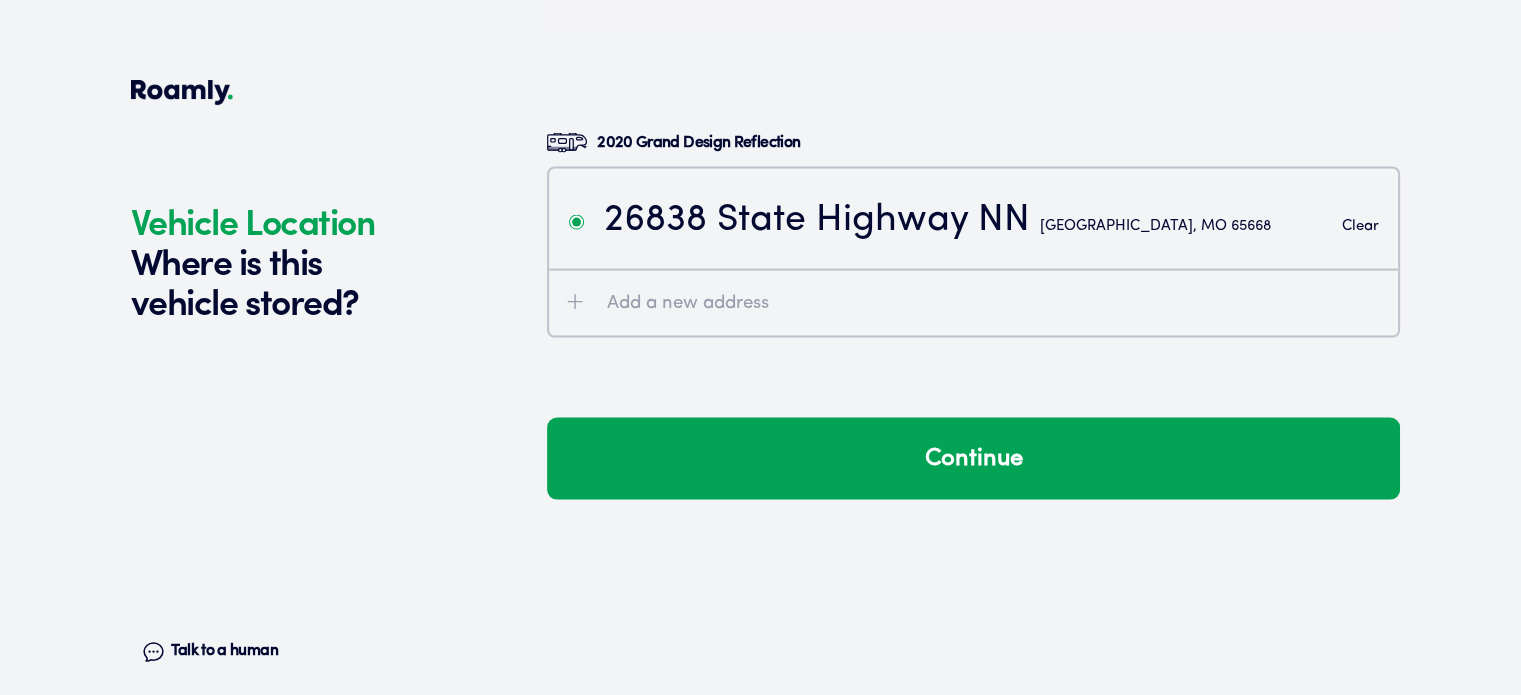 scroll, scrollTop: 4092, scrollLeft: 0, axis: vertical 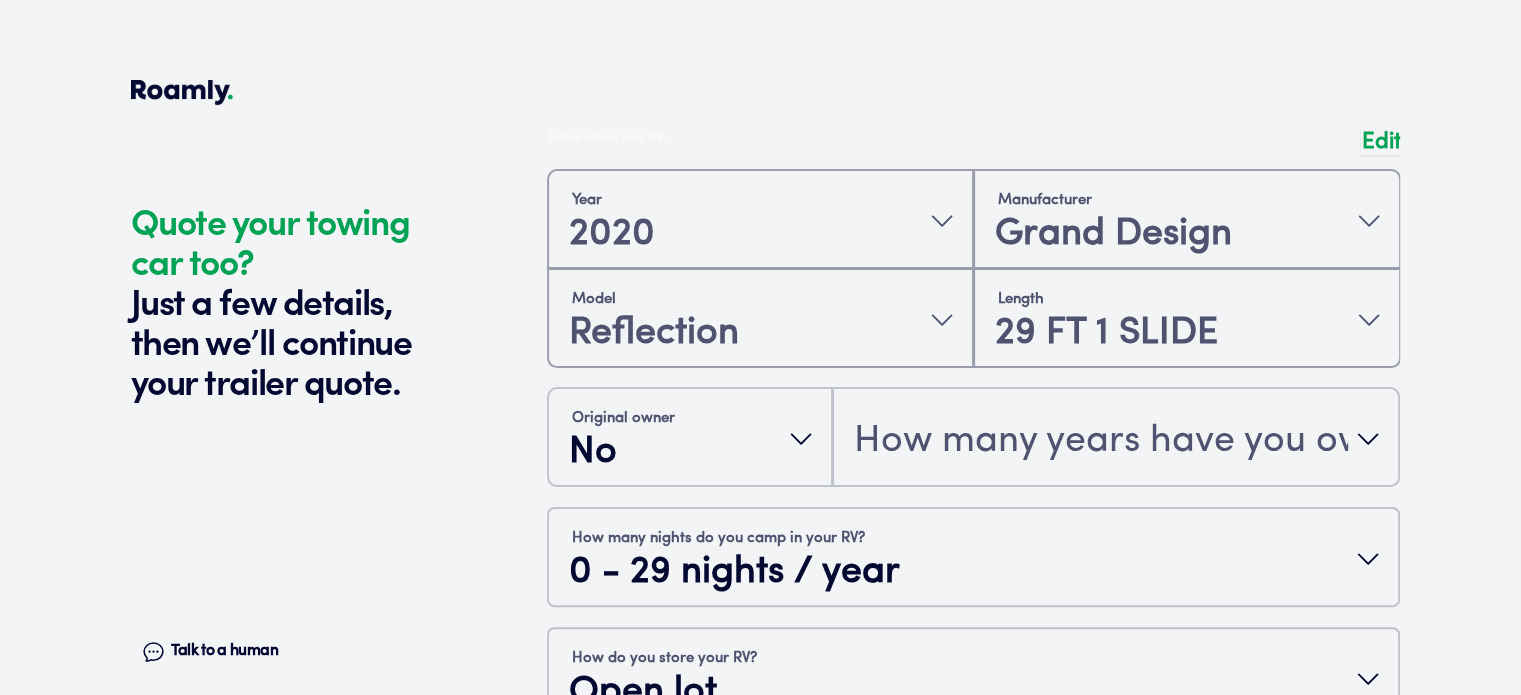 click at bounding box center (973, 467) 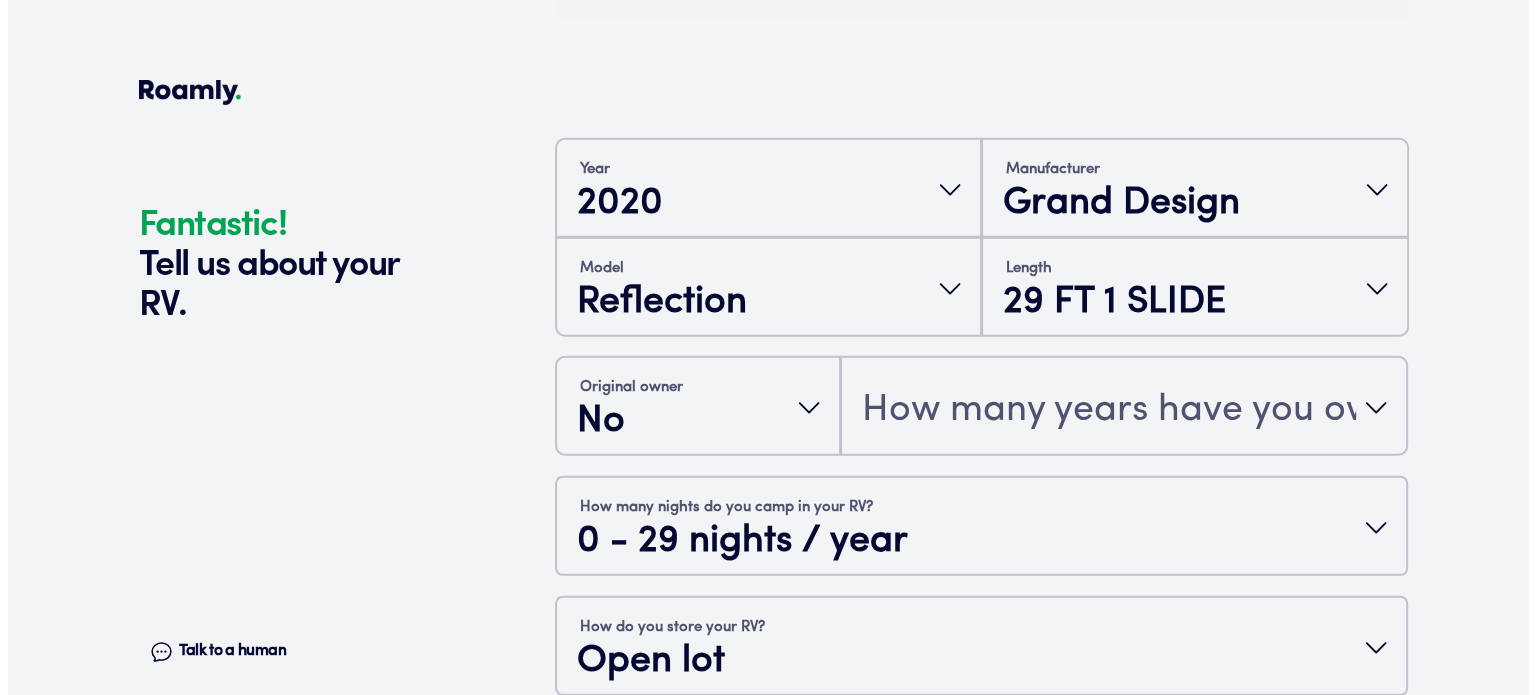 scroll, scrollTop: 432, scrollLeft: 0, axis: vertical 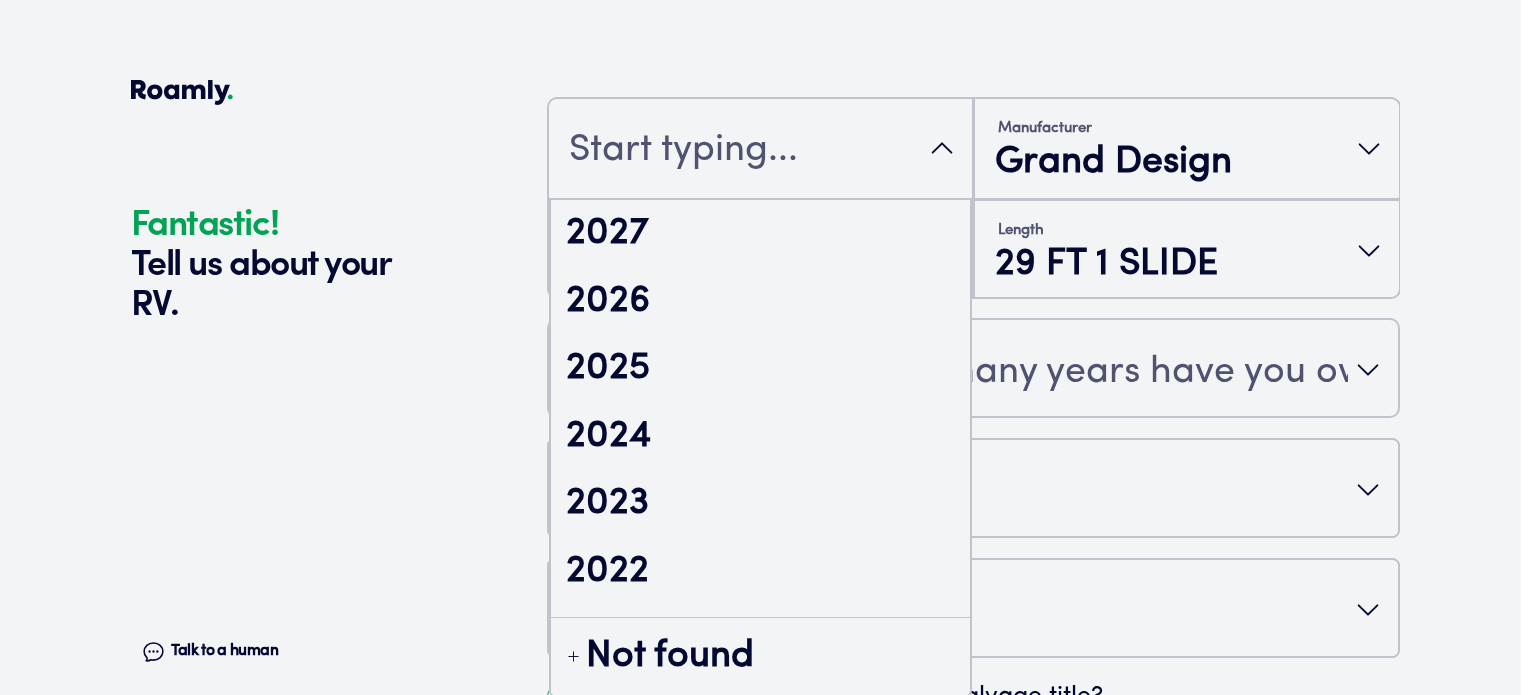 drag, startPoint x: 680, startPoint y: 171, endPoint x: 692, endPoint y: 164, distance: 13.892444 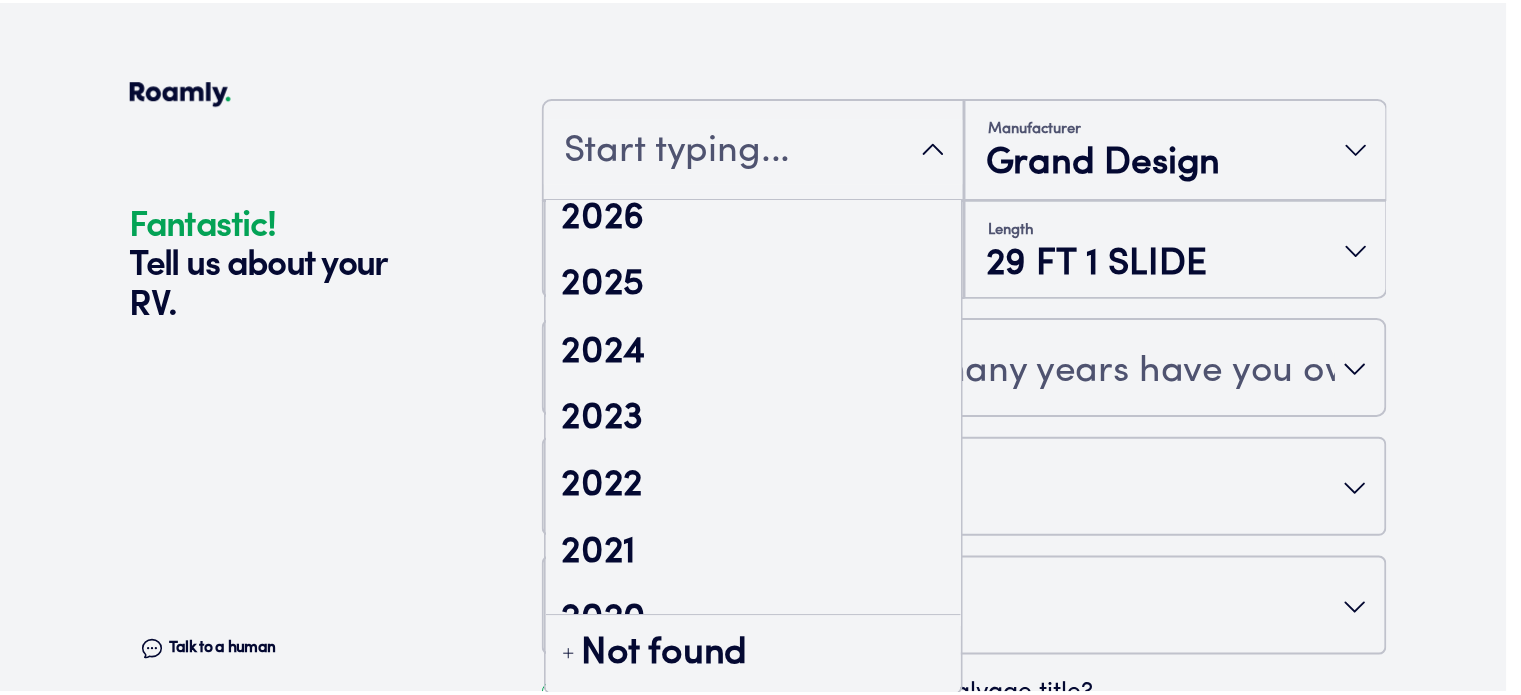 scroll, scrollTop: 200, scrollLeft: 0, axis: vertical 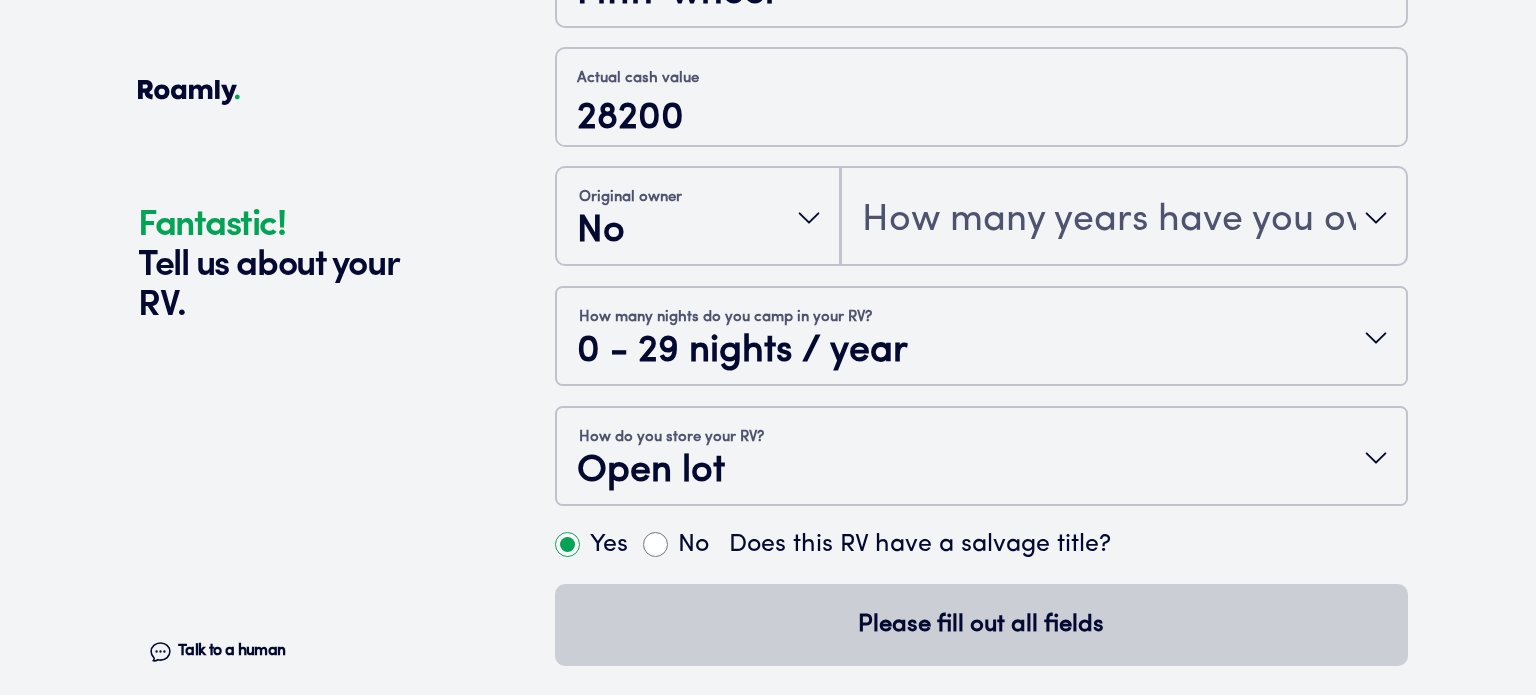 click on "How many years have you owned it?" at bounding box center [1109, 220] 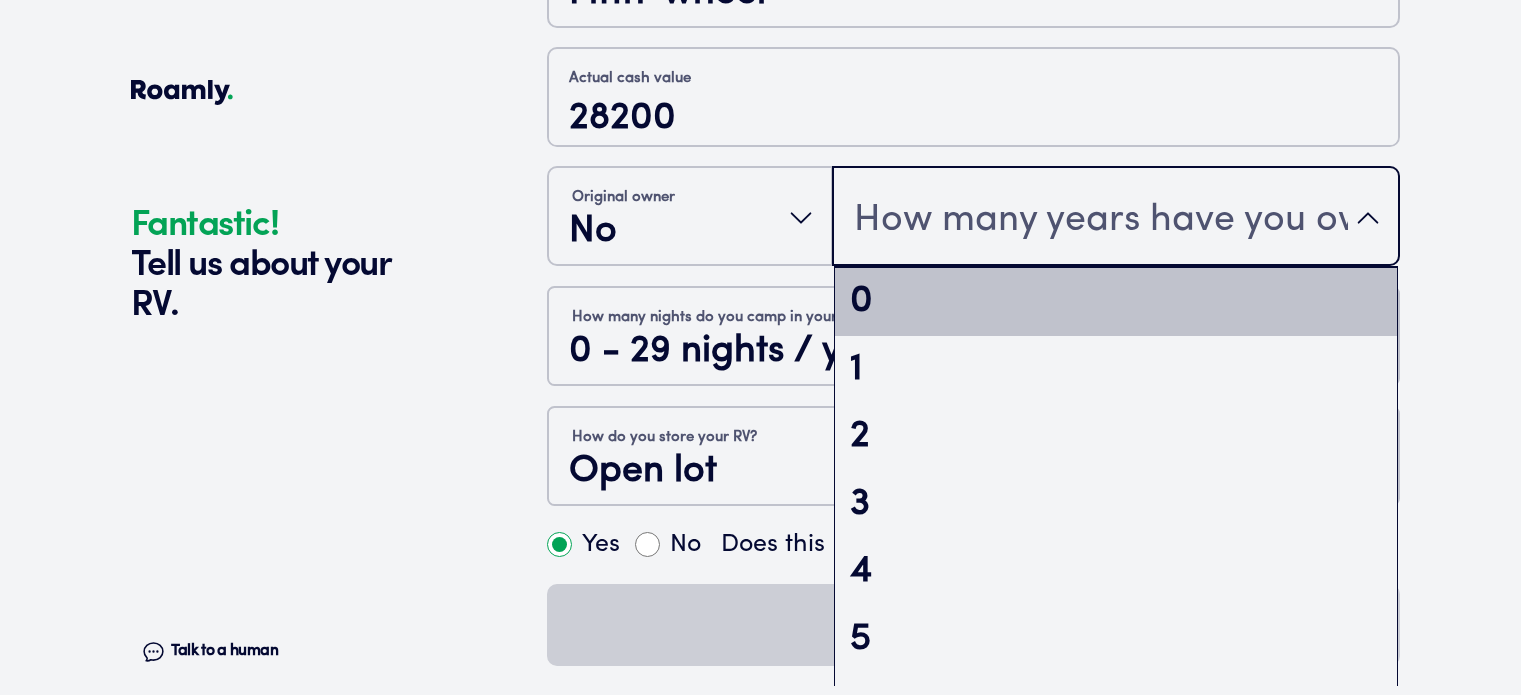 click on "0" at bounding box center [1116, 302] 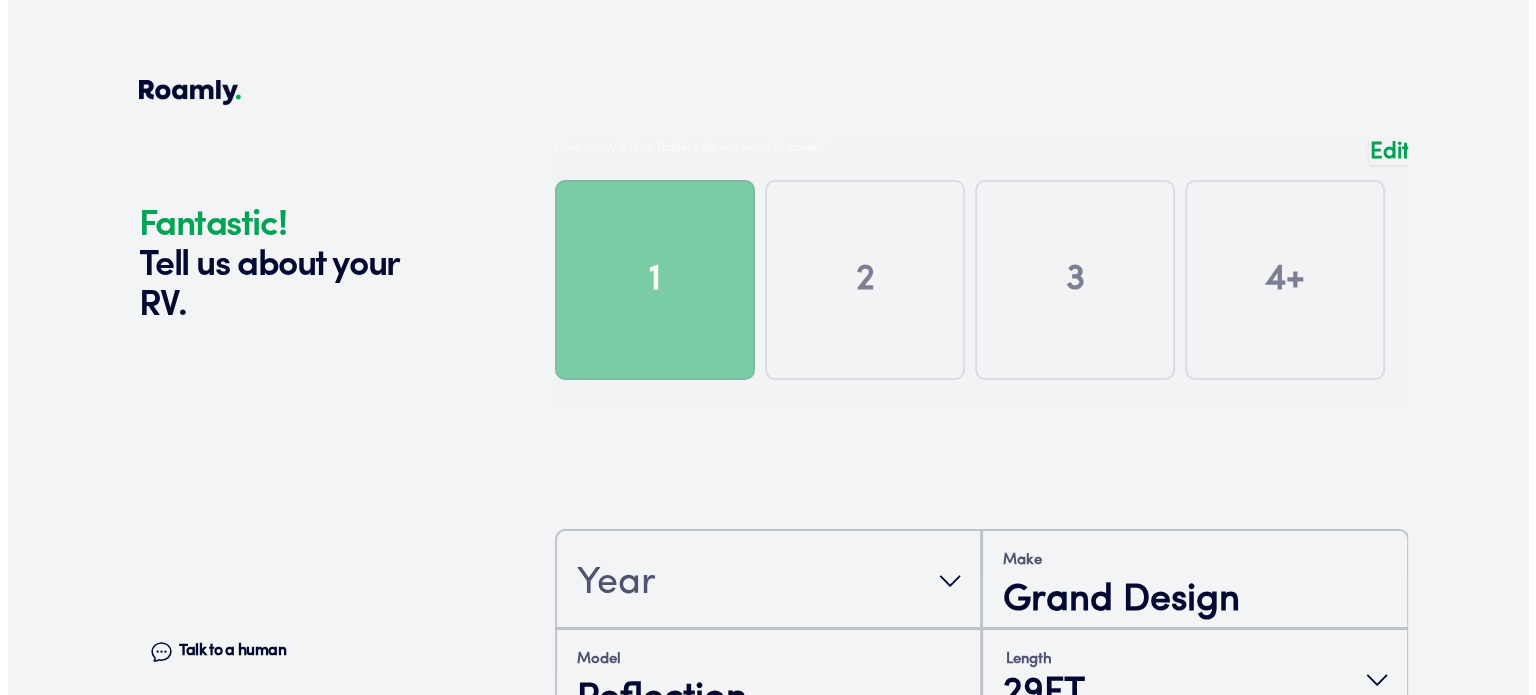 scroll, scrollTop: 3, scrollLeft: 0, axis: vertical 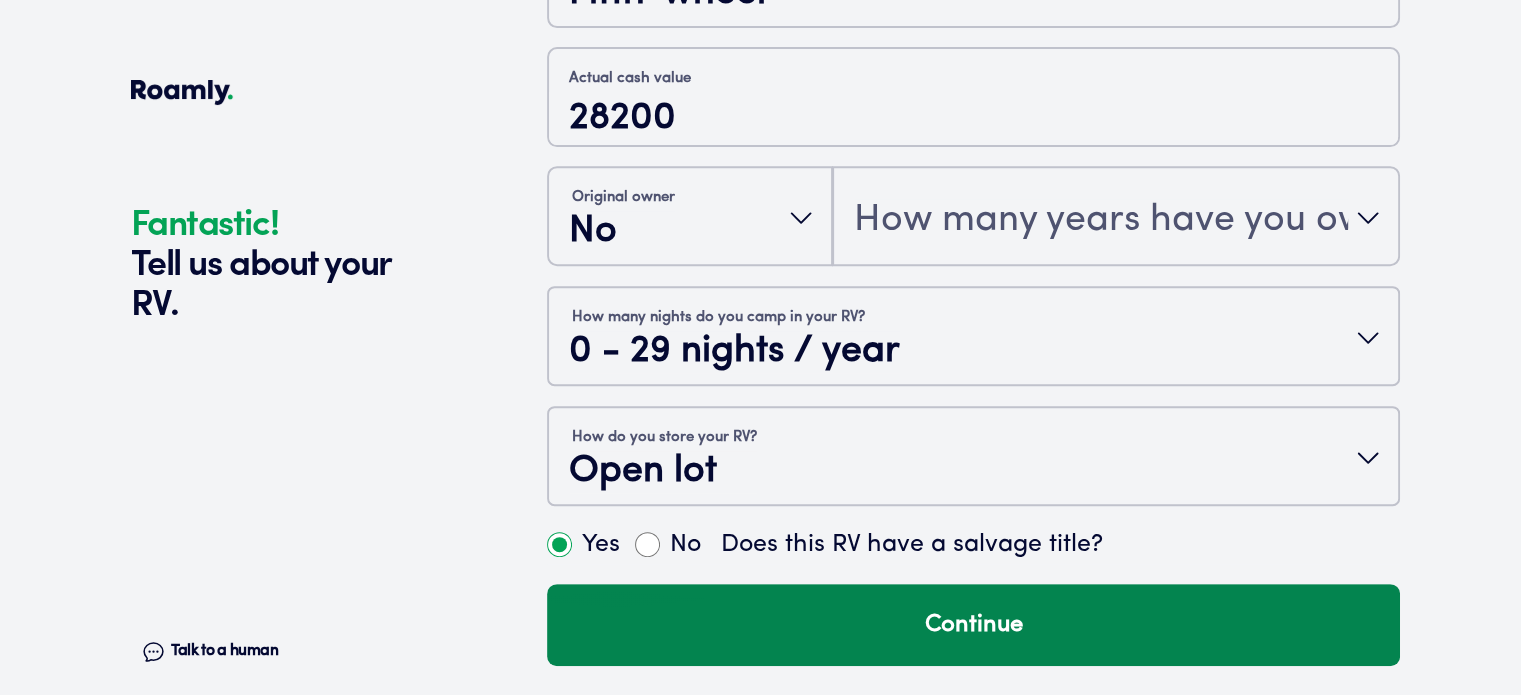 click on "Continue" at bounding box center [973, 625] 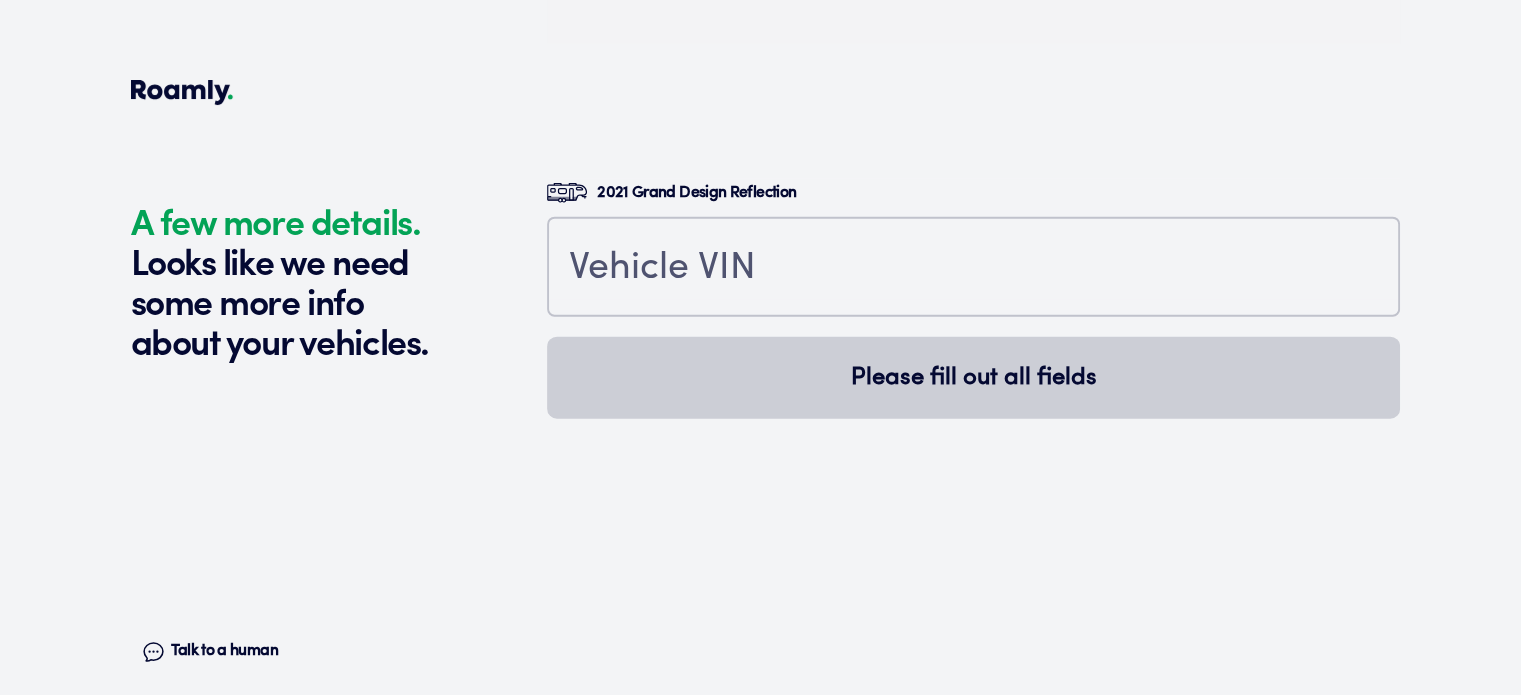 scroll, scrollTop: 4748, scrollLeft: 0, axis: vertical 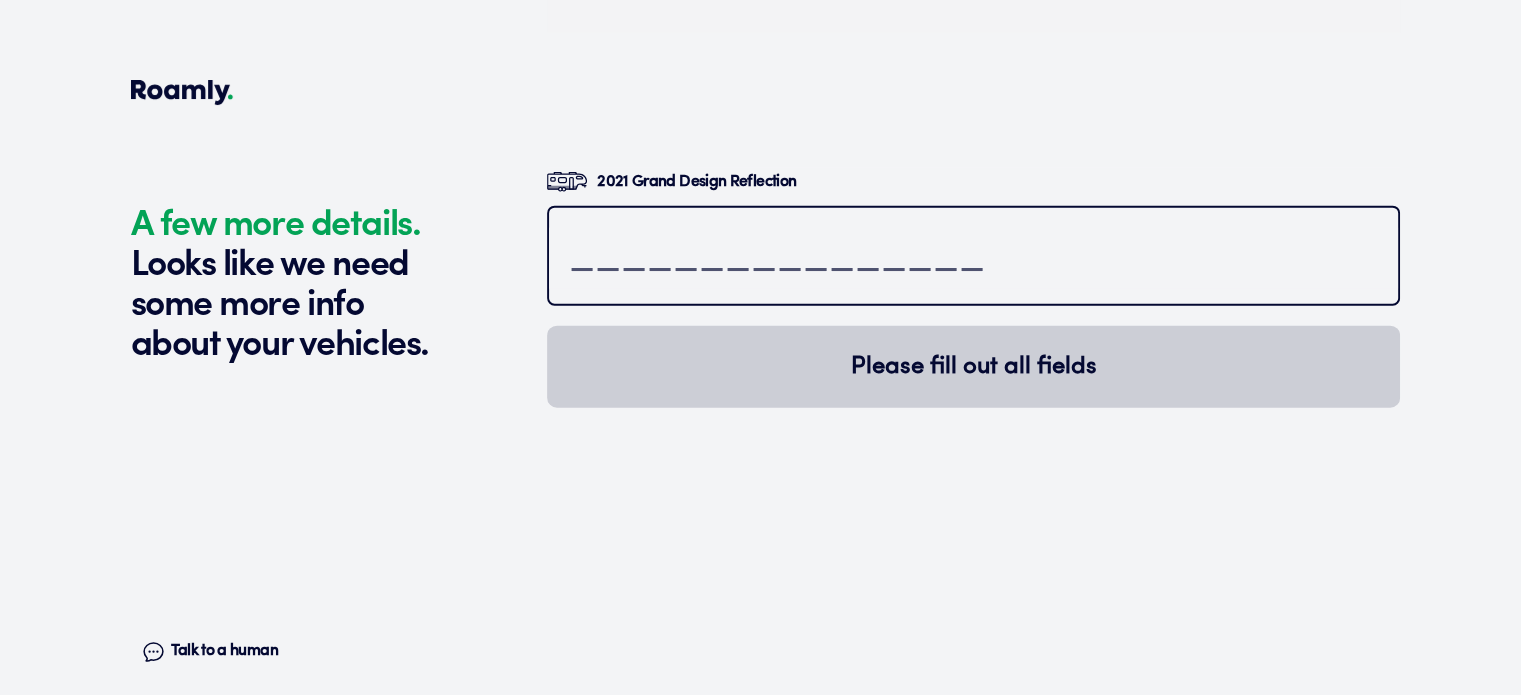 click at bounding box center [973, 258] 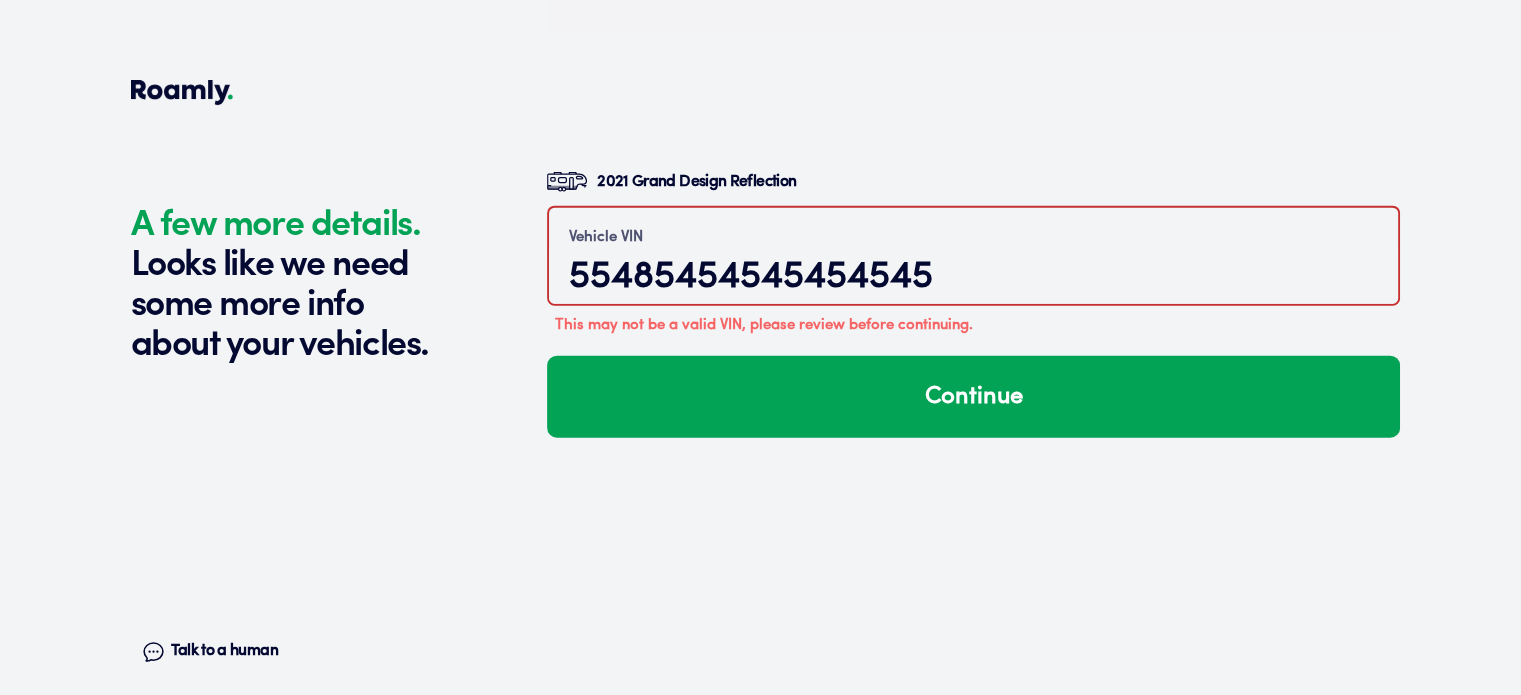 type on "55485454545454545" 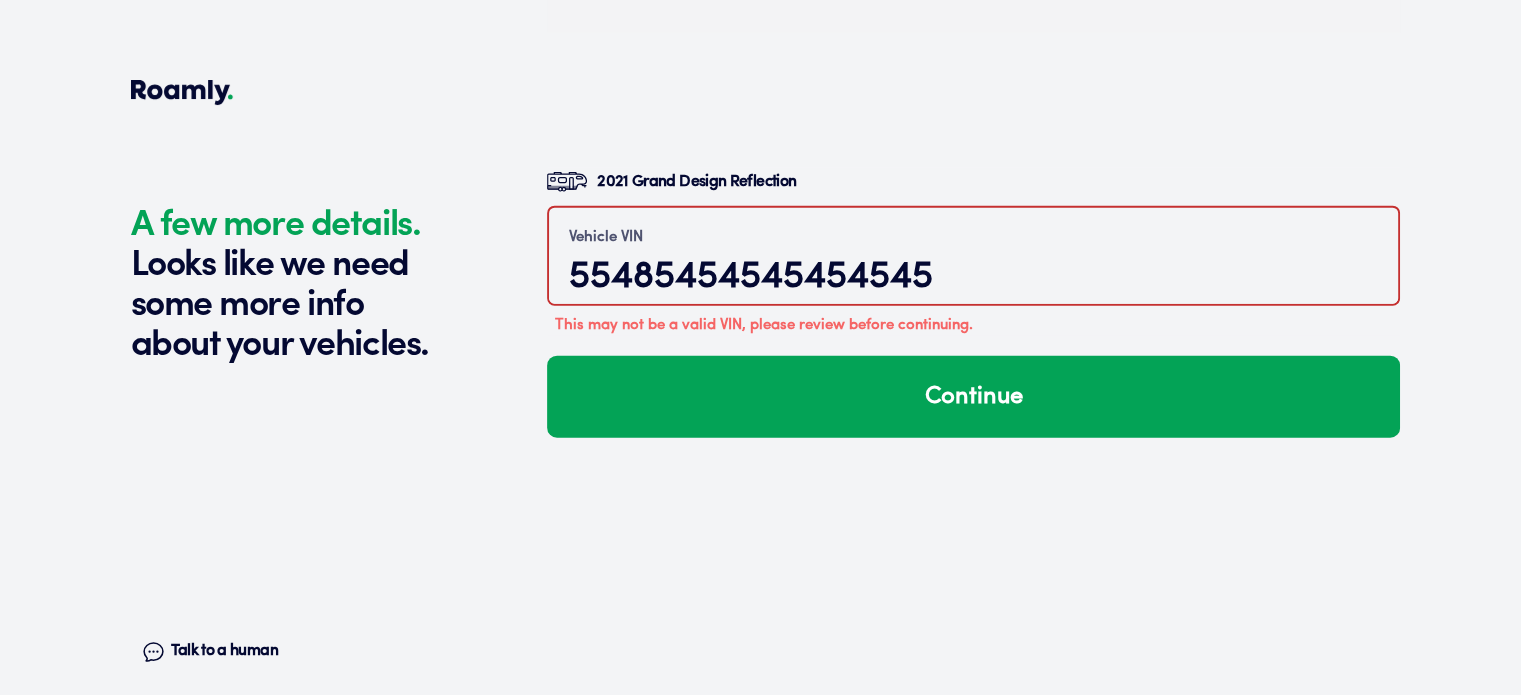 click on "Talk to a human" at bounding box center (224, 651) 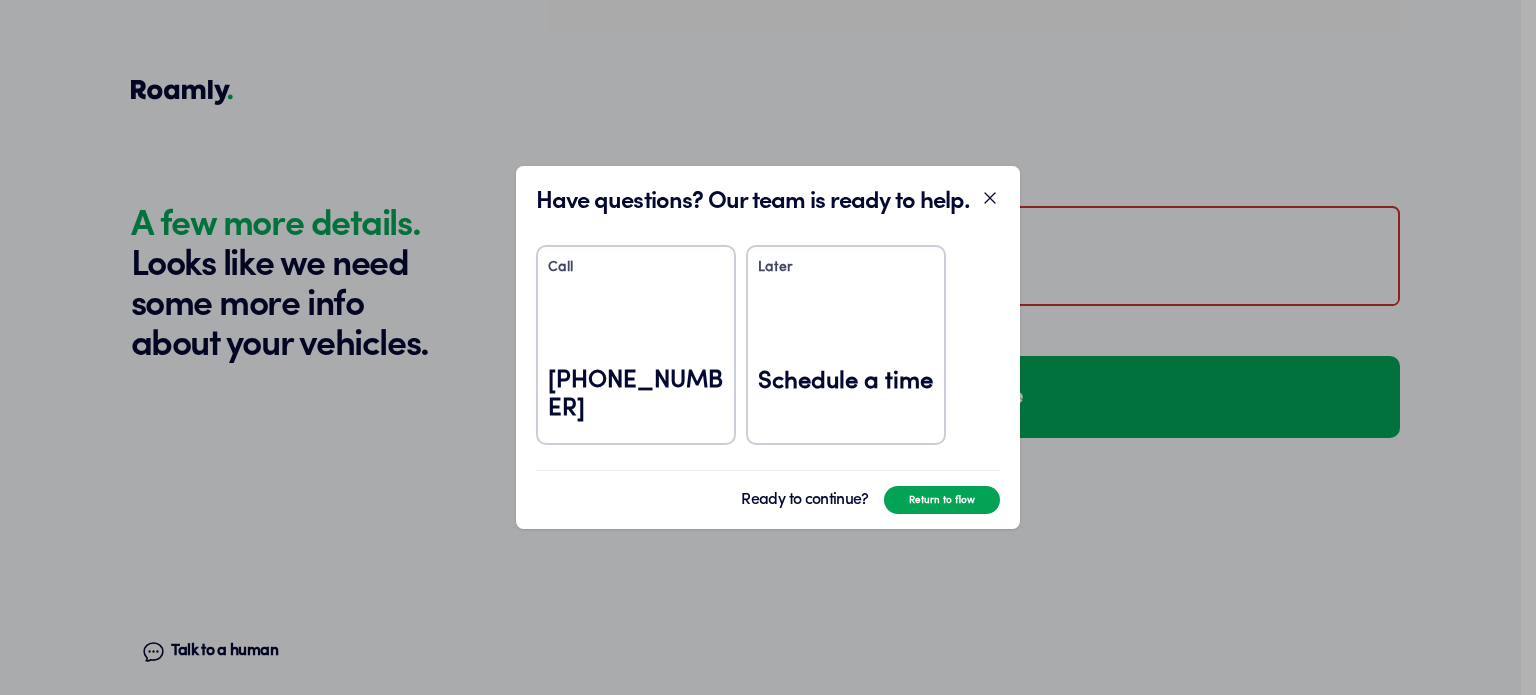 click 